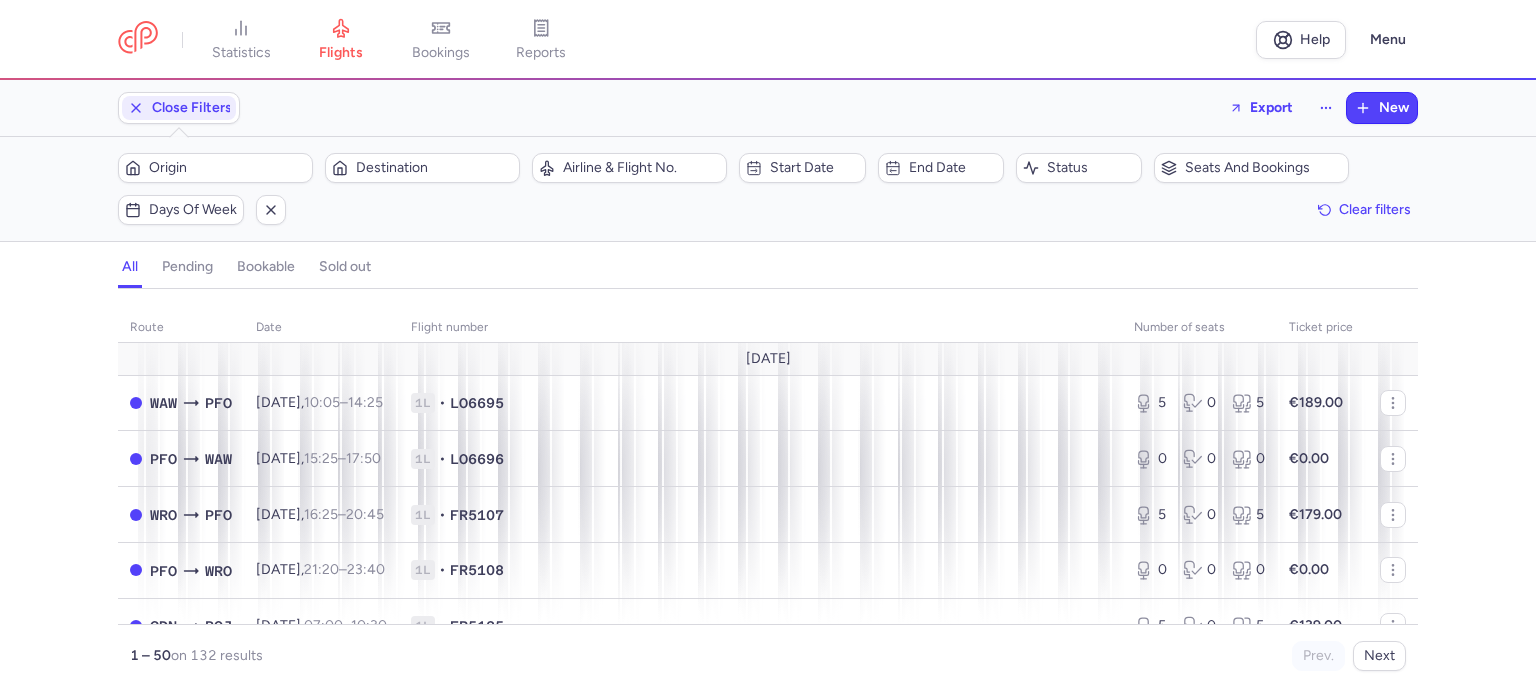 scroll, scrollTop: 0, scrollLeft: 0, axis: both 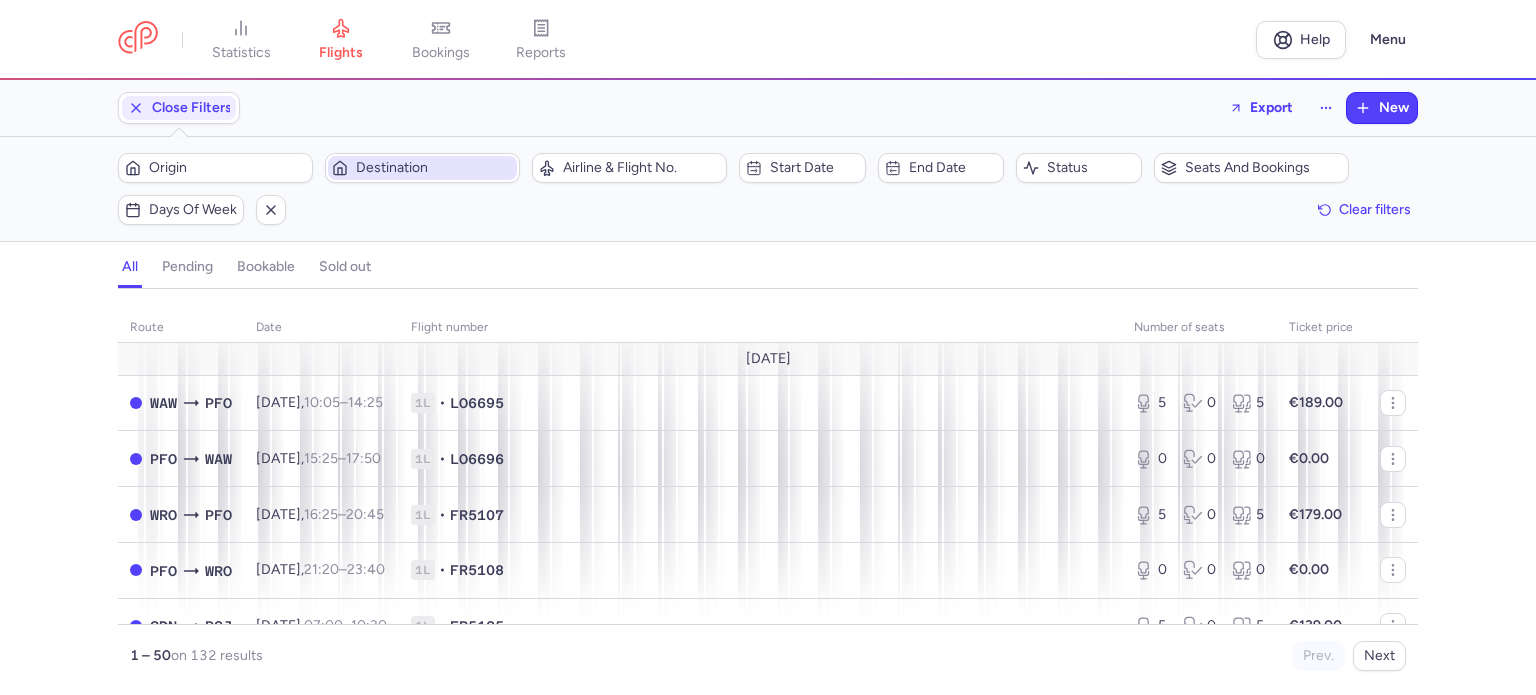 click on "Destination" at bounding box center (434, 168) 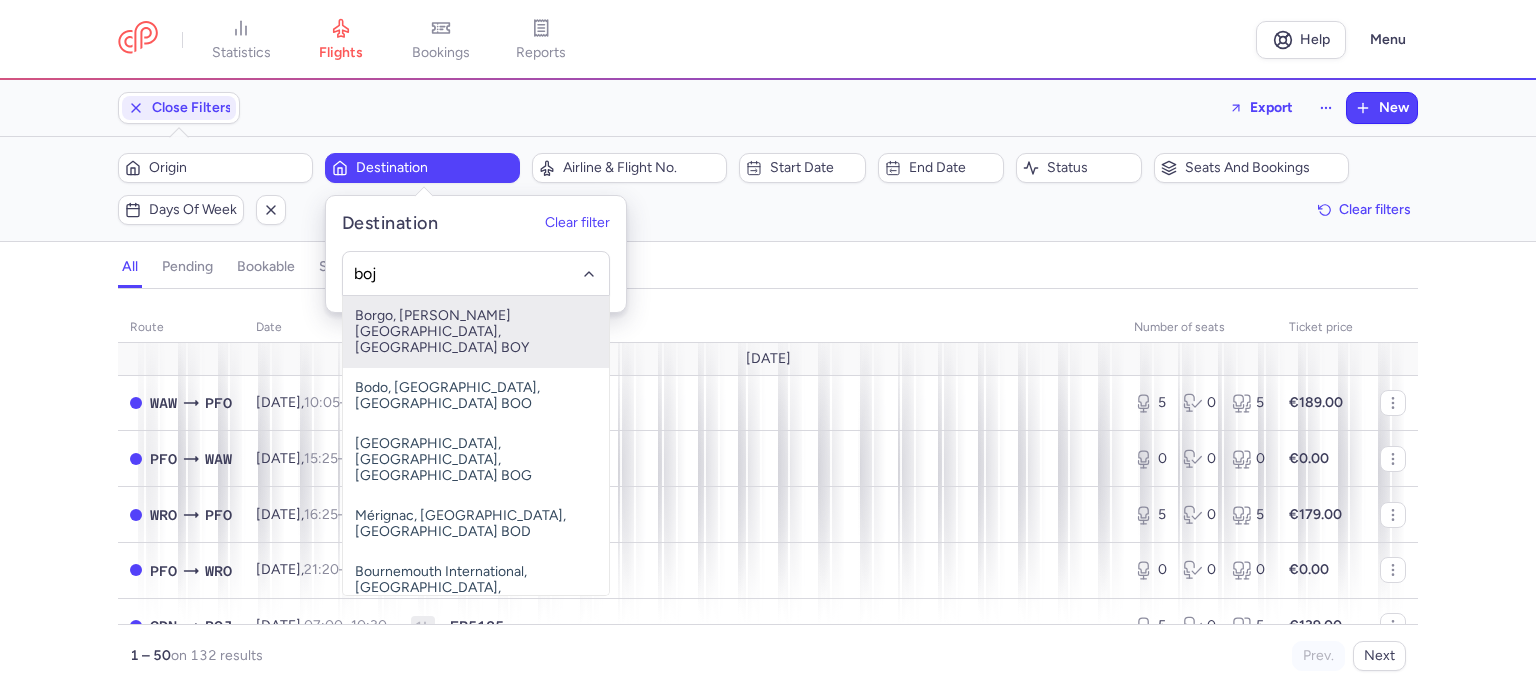 type on "boj" 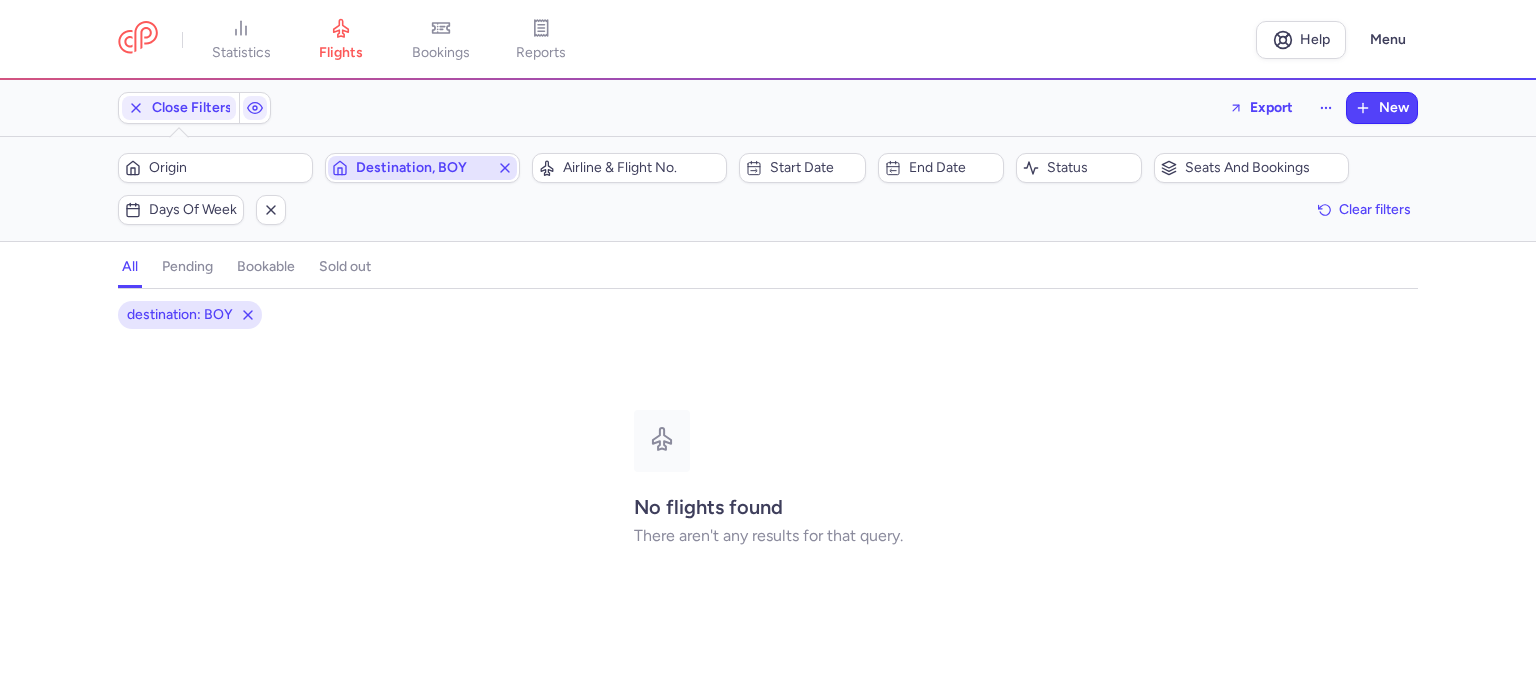 click on "Destination, BOY" at bounding box center [422, 168] 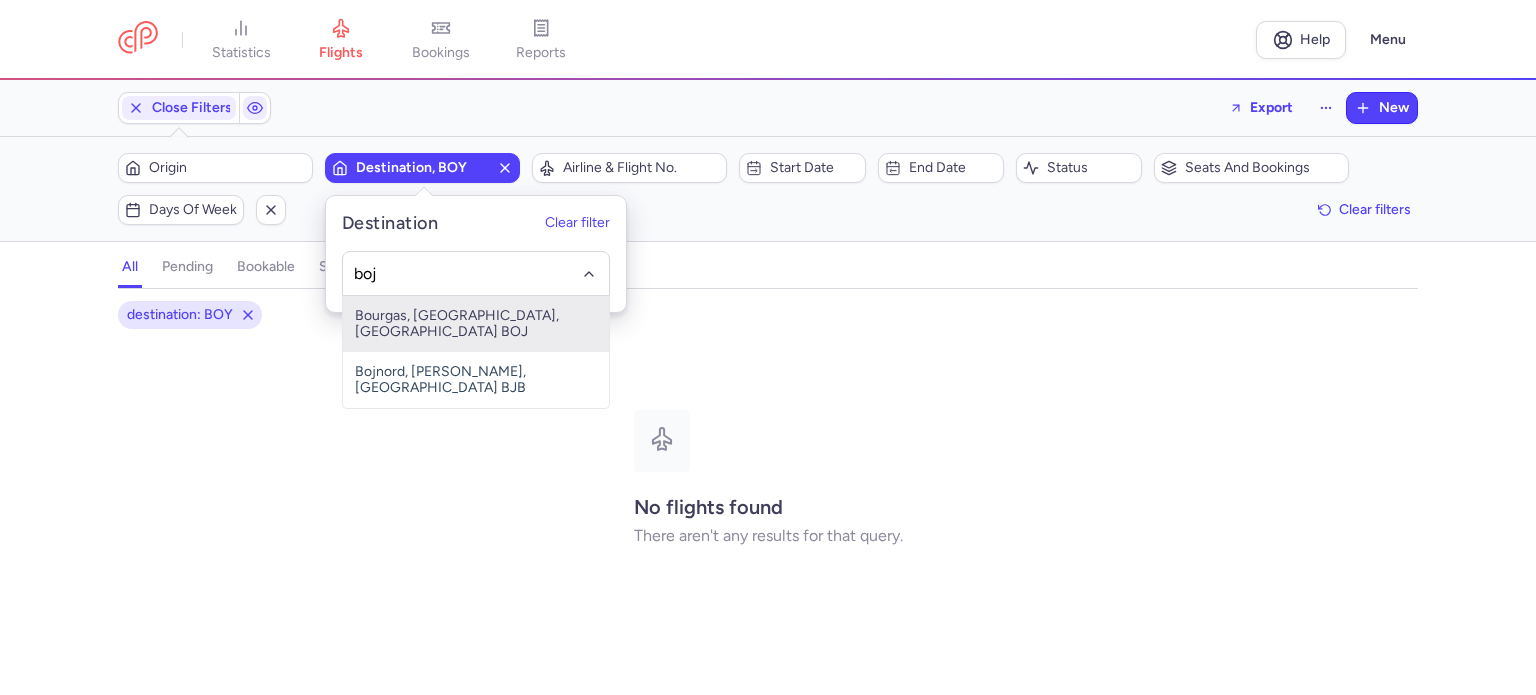 click on "Bourgas, [GEOGRAPHIC_DATA], [GEOGRAPHIC_DATA] BOJ" at bounding box center (476, 324) 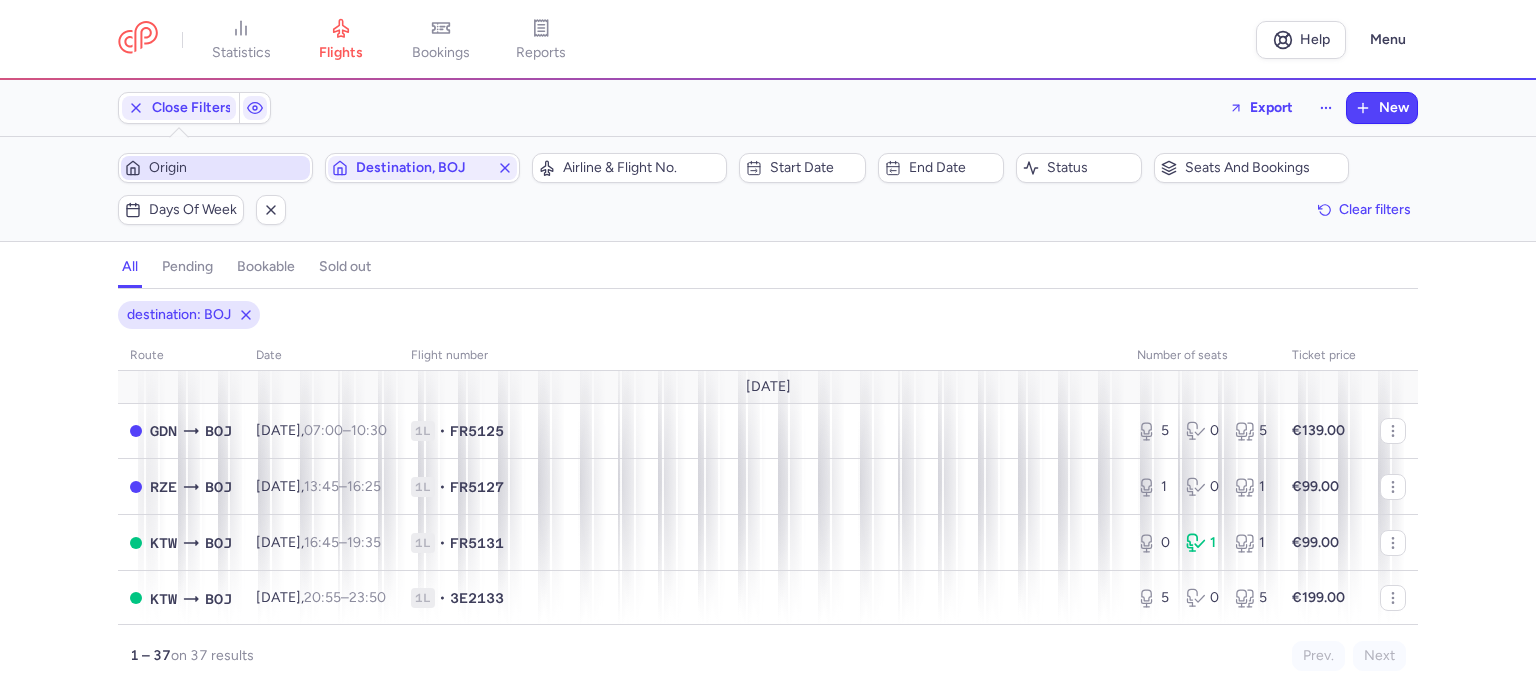 click on "Origin" at bounding box center [227, 168] 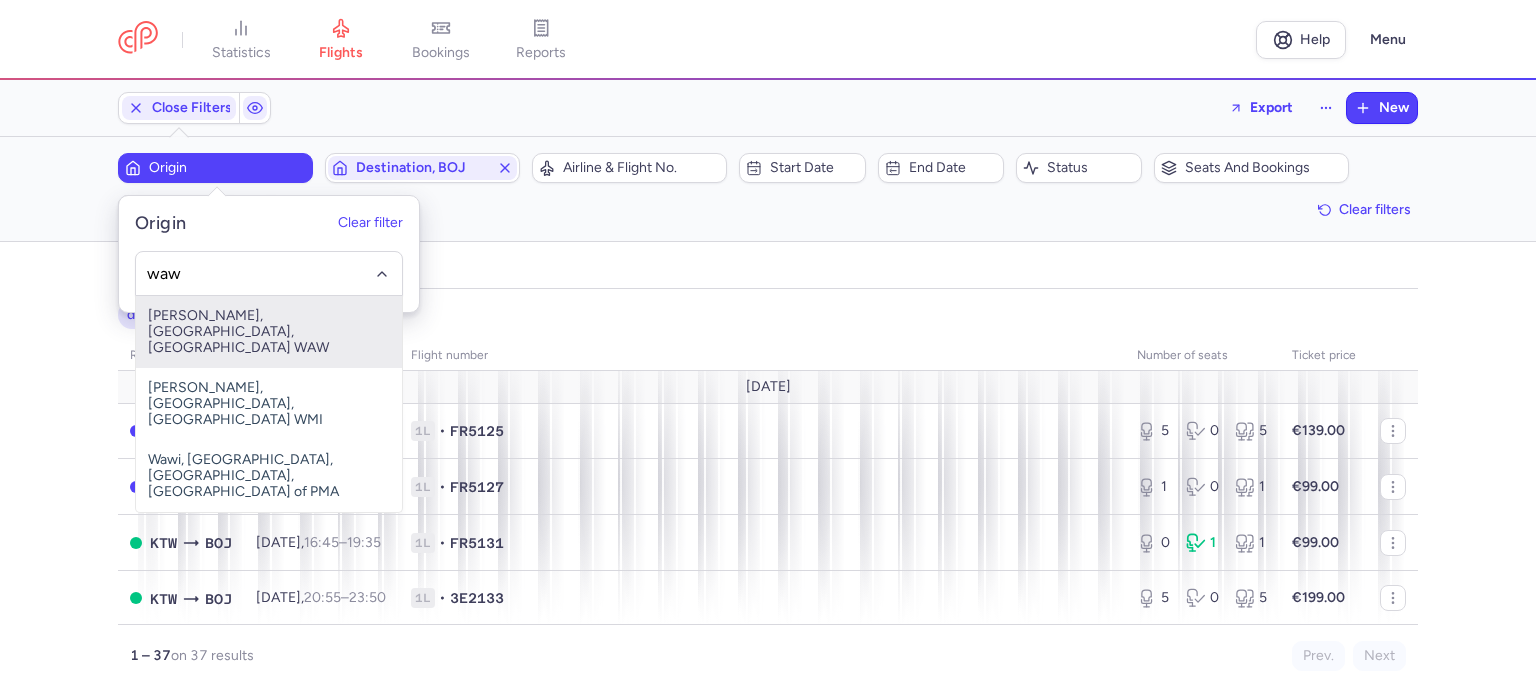 click on "[PERSON_NAME], [GEOGRAPHIC_DATA], [GEOGRAPHIC_DATA] WAW" at bounding box center (269, 332) 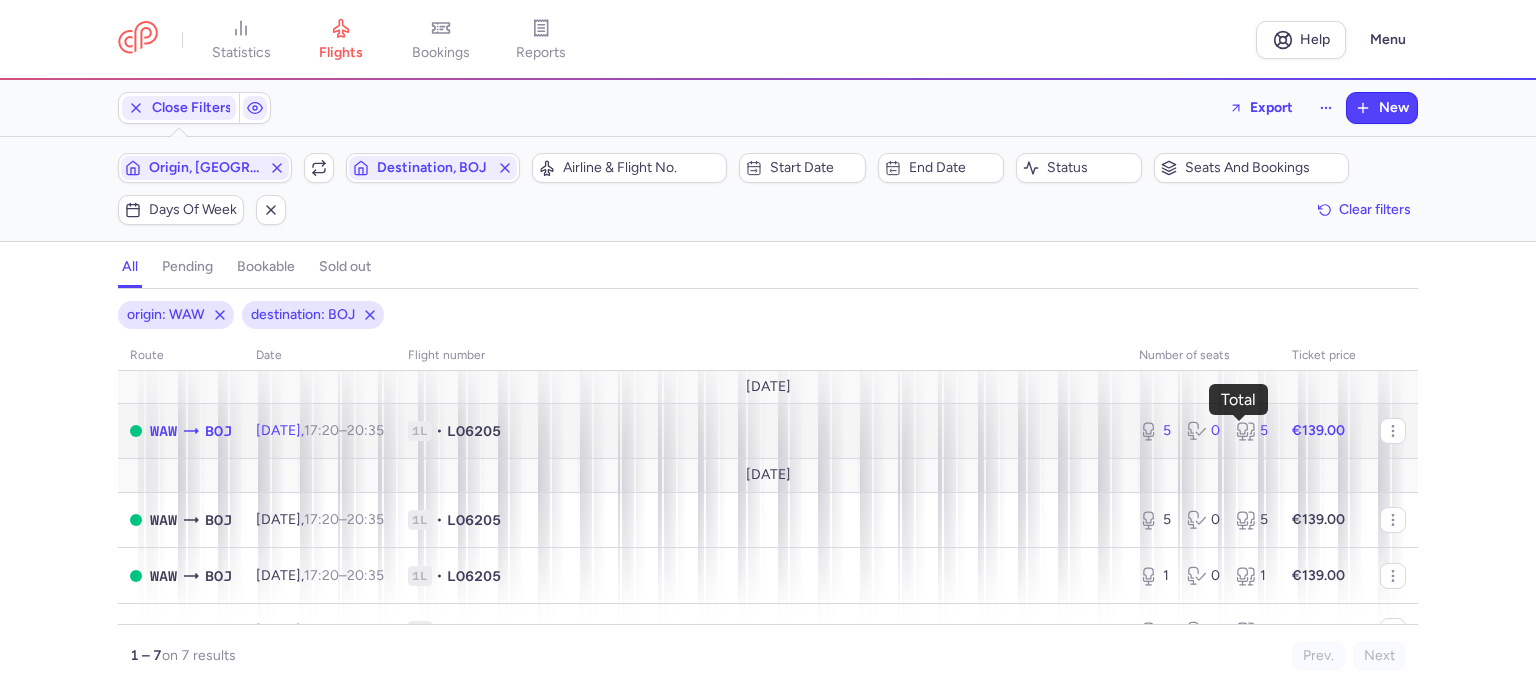 click on "5" at bounding box center (1252, 431) 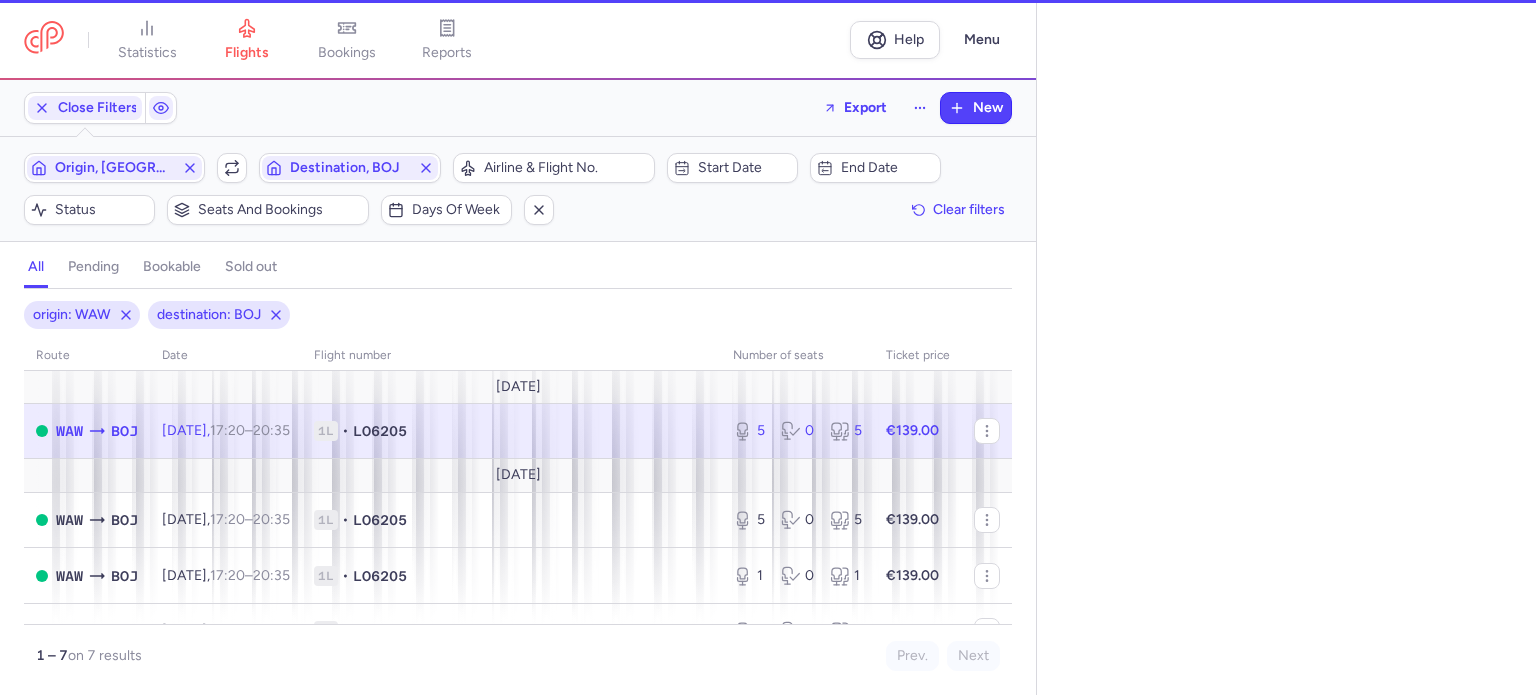 select on "days" 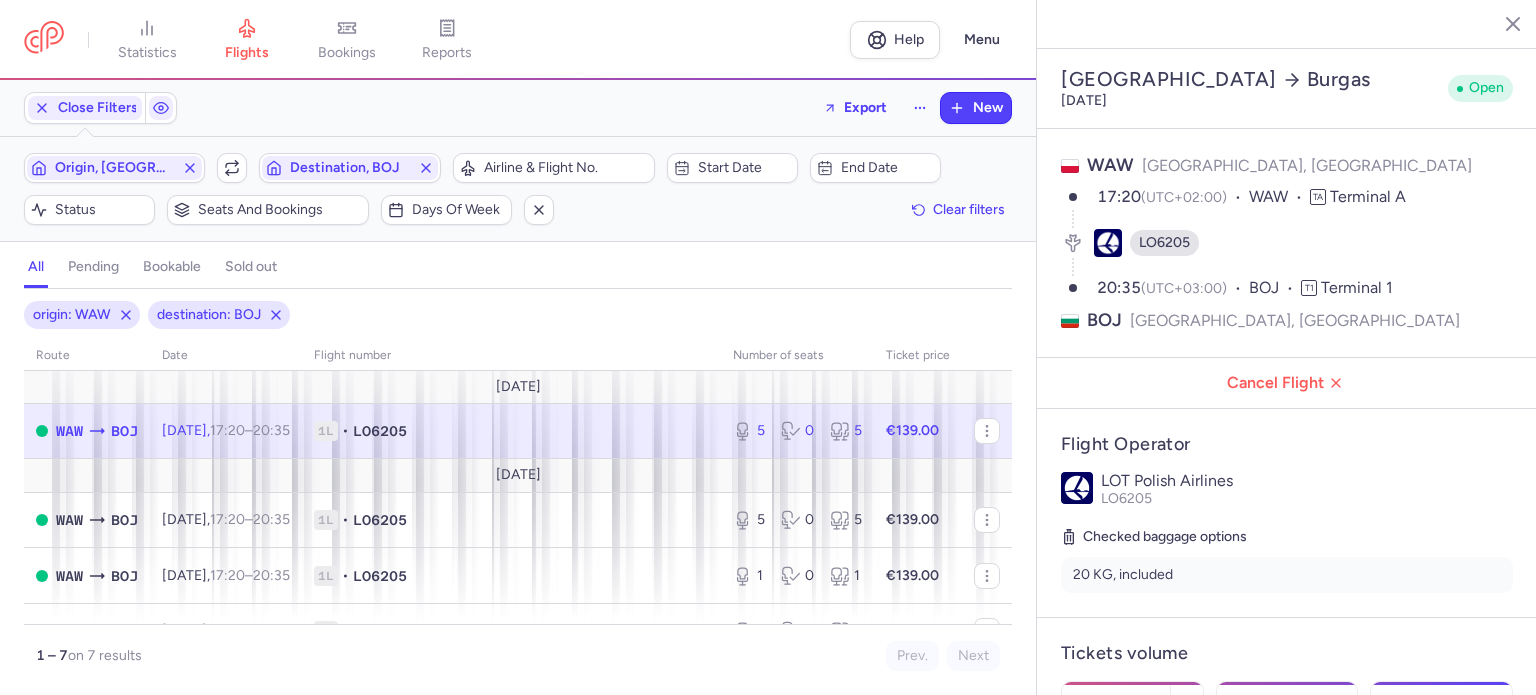 scroll, scrollTop: 100, scrollLeft: 0, axis: vertical 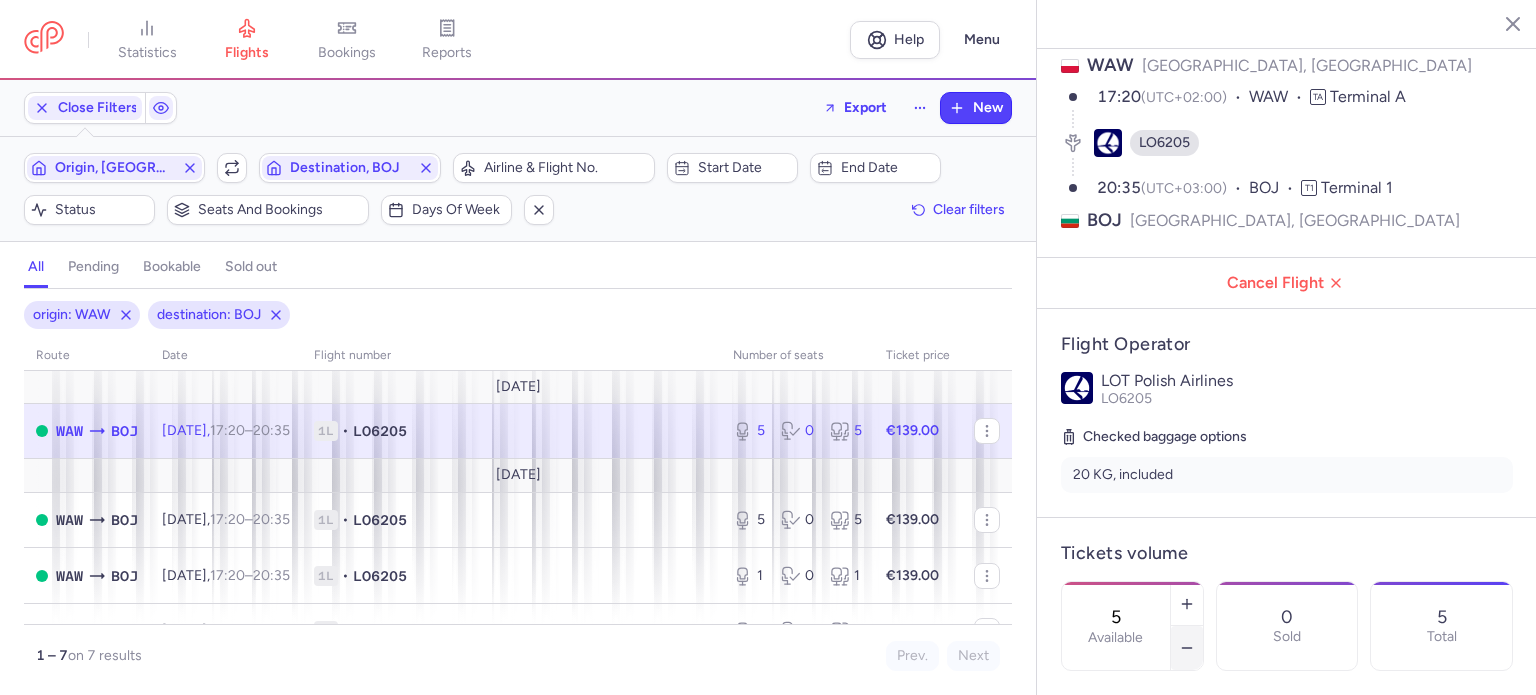 click 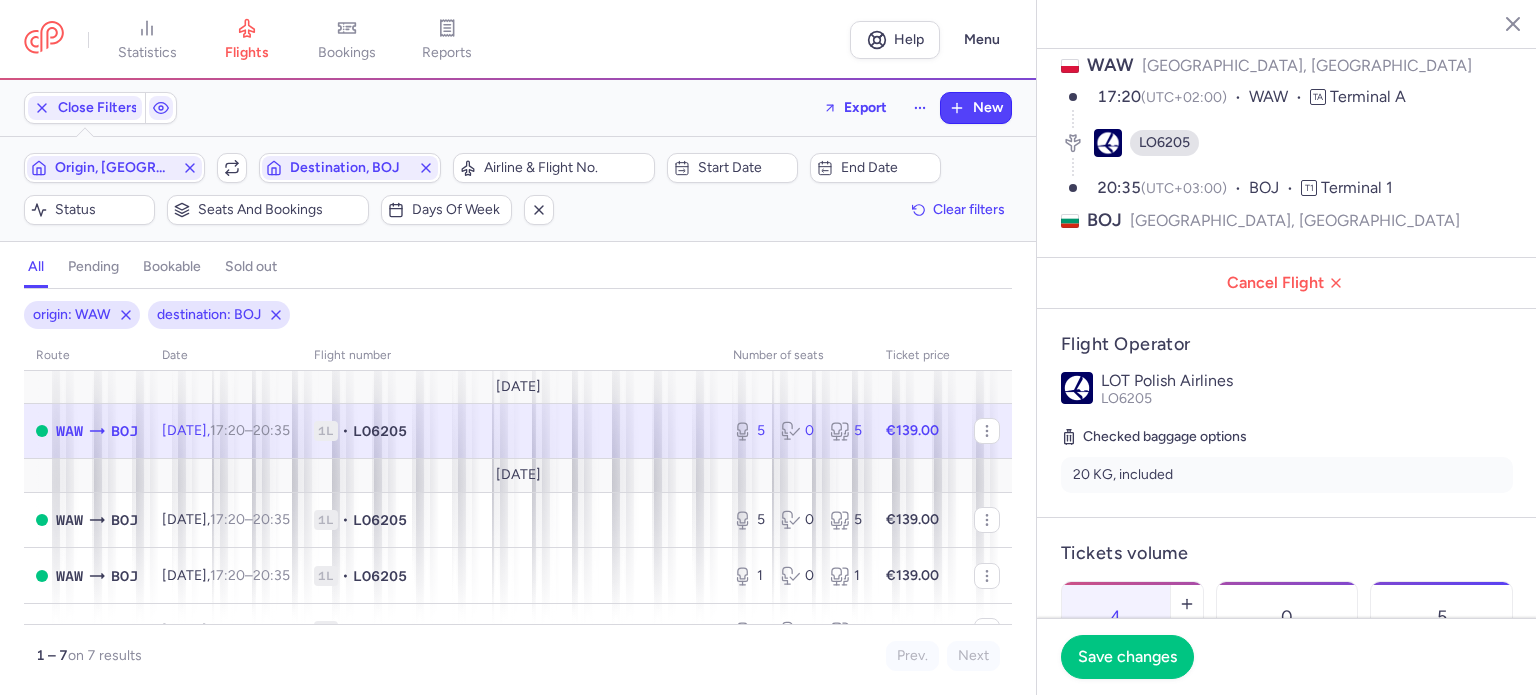 click 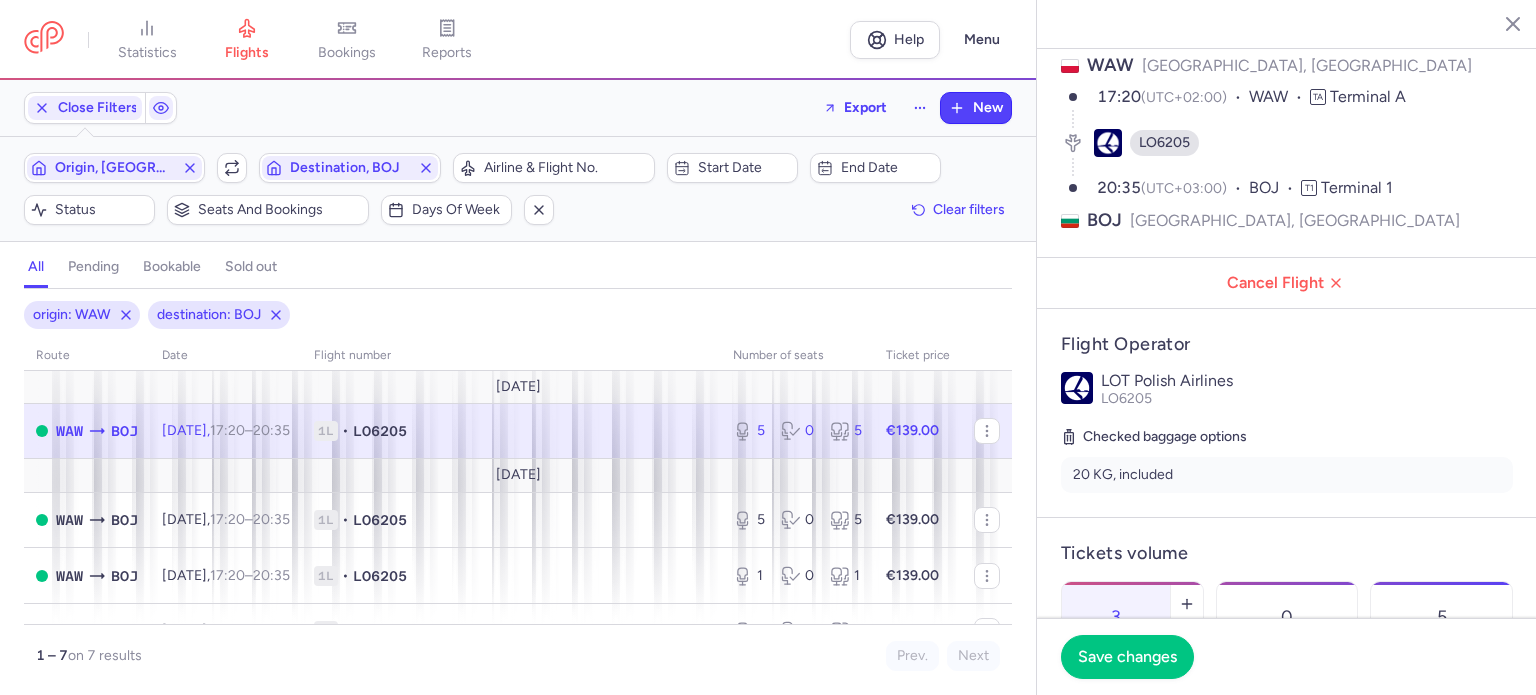 click 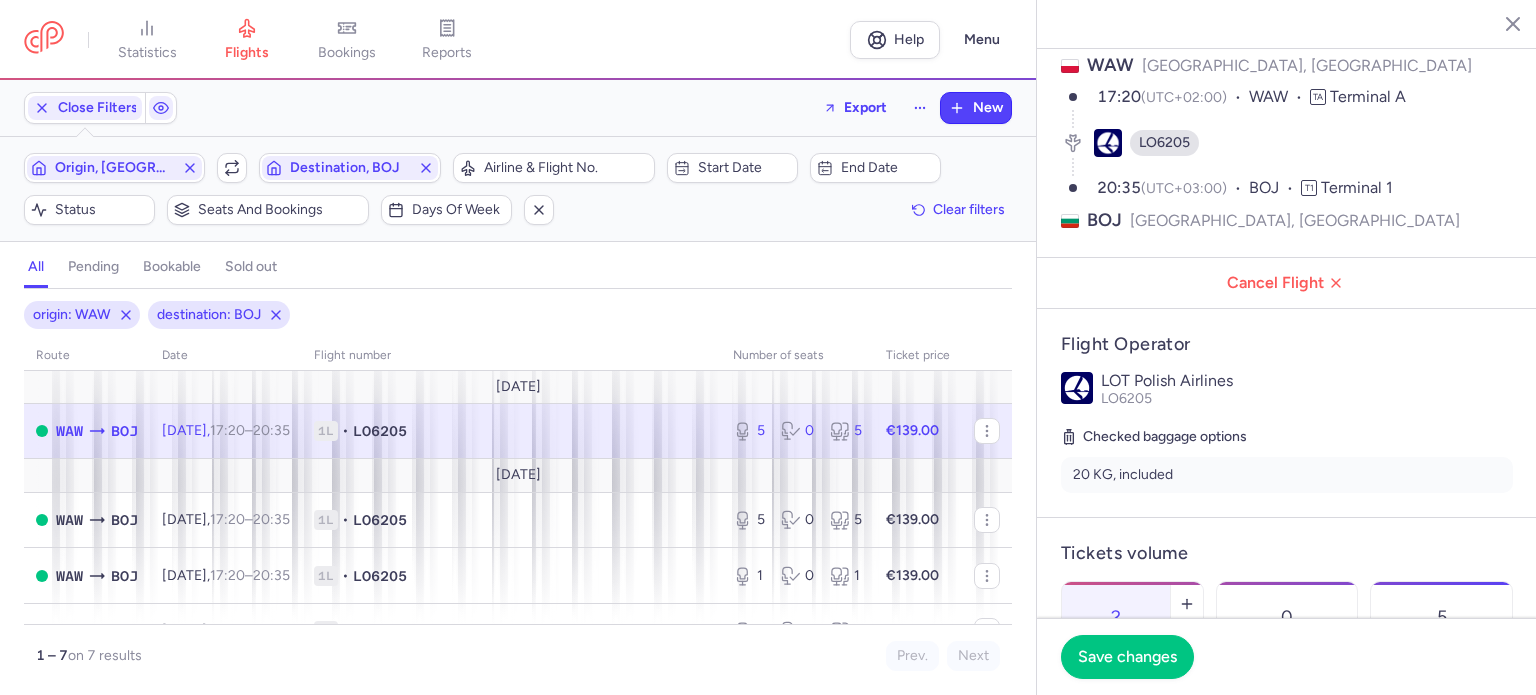 click 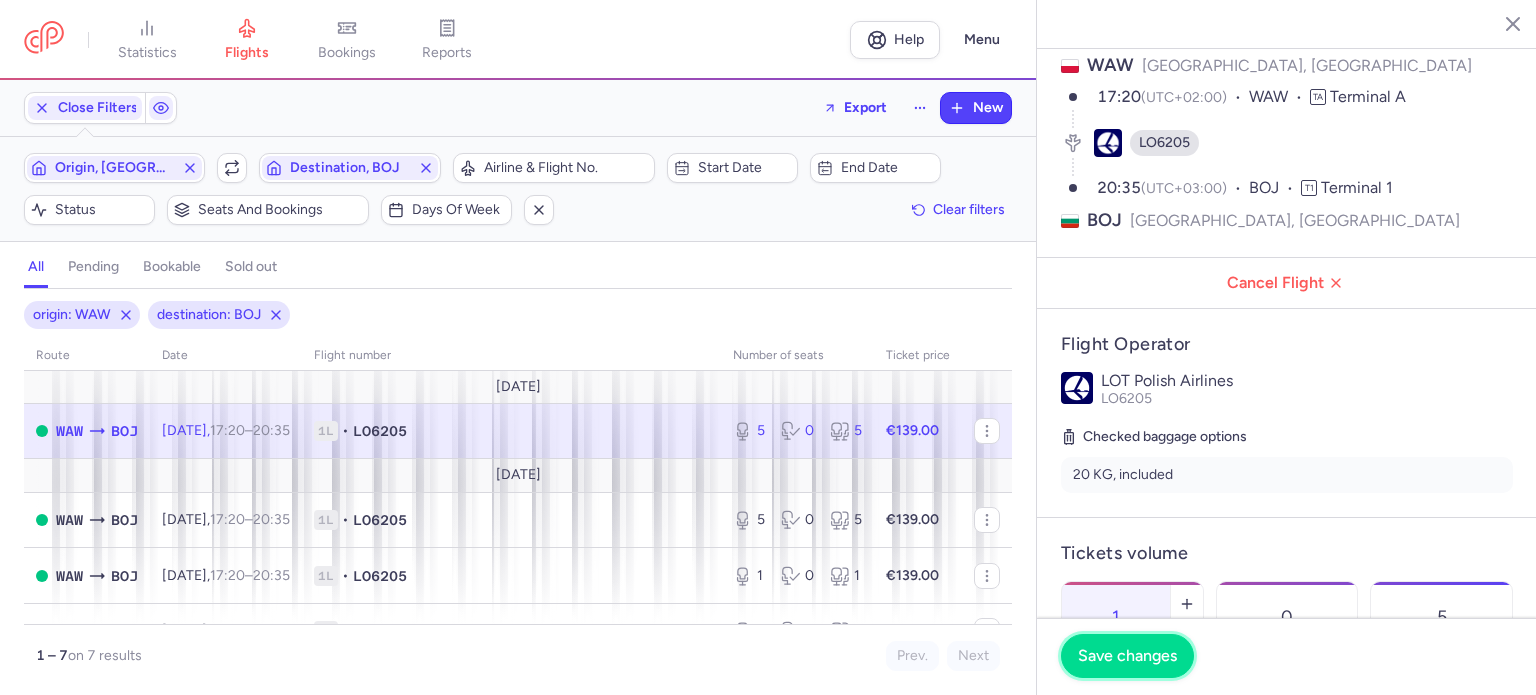 click on "Save changes" at bounding box center (1127, 656) 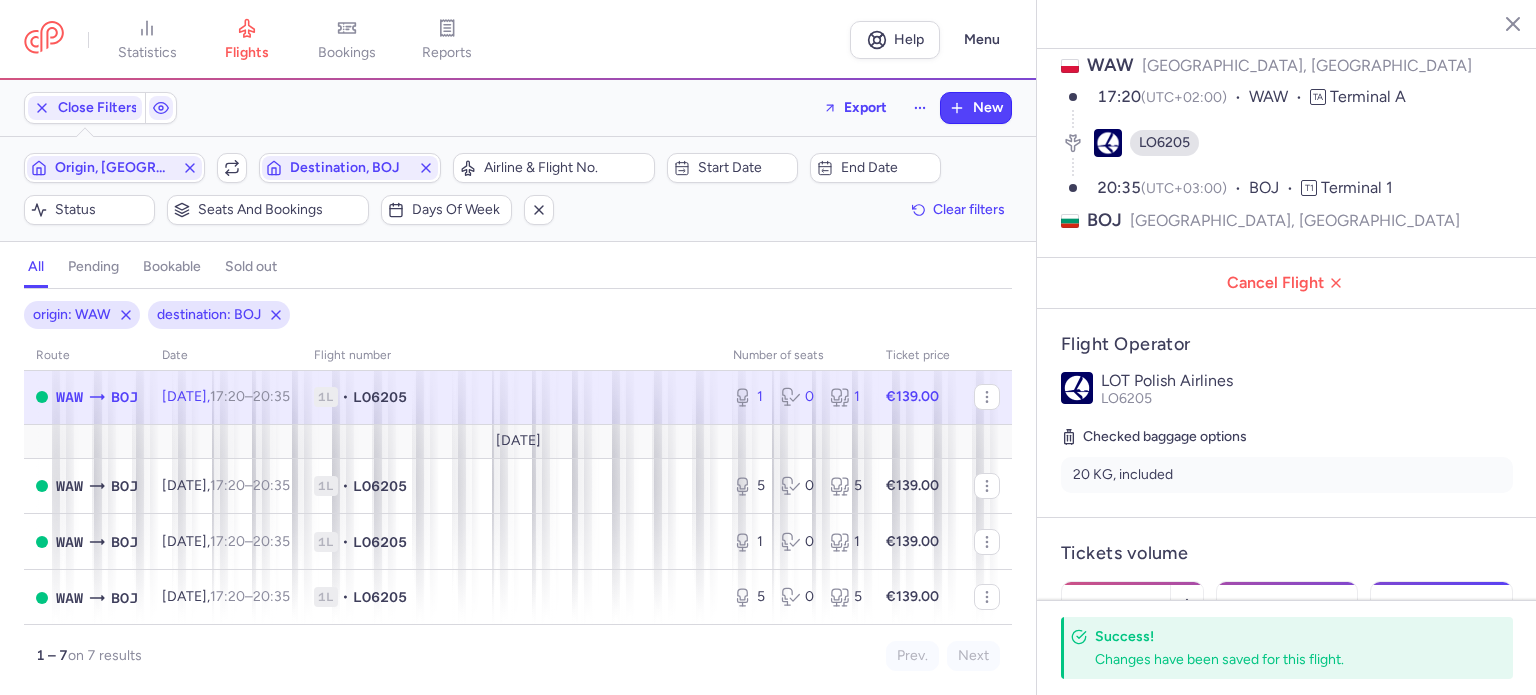 scroll, scrollTop: 0, scrollLeft: 0, axis: both 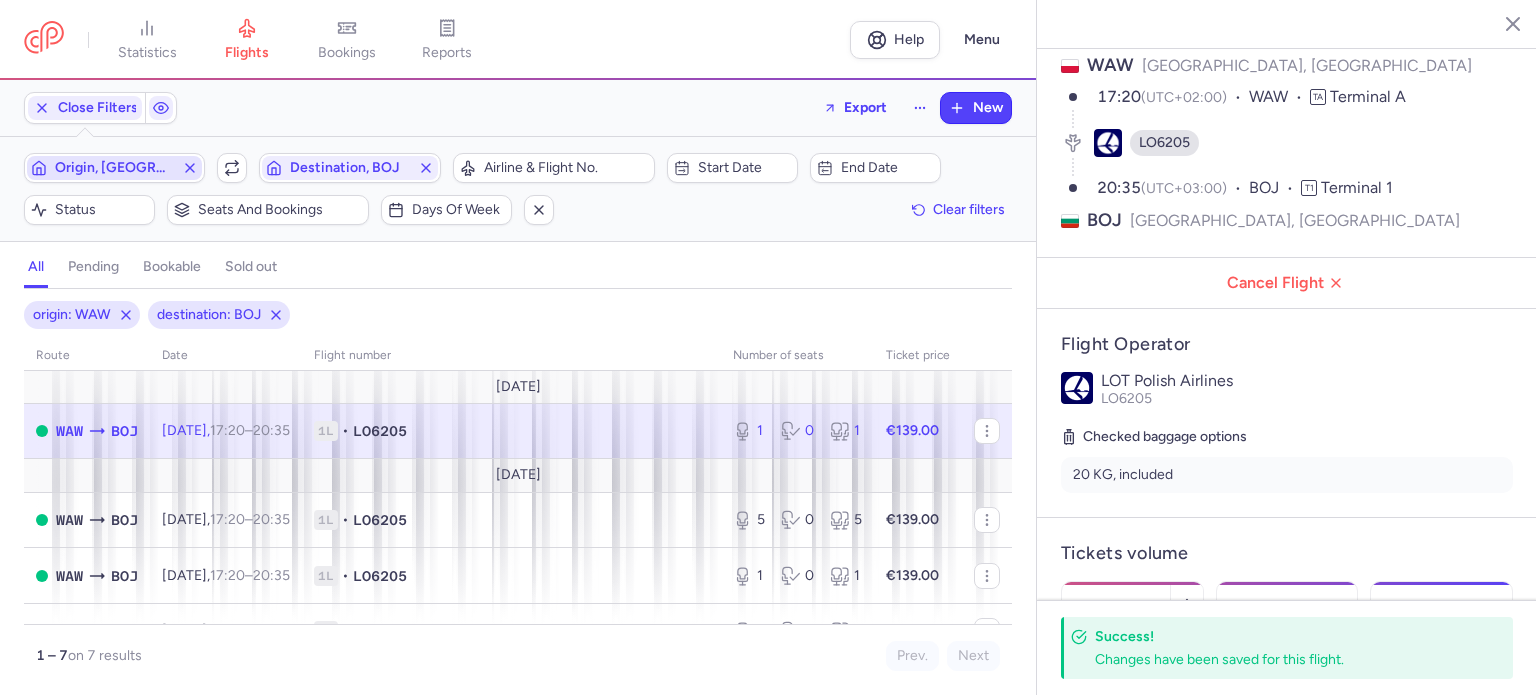 click on "Origin, [GEOGRAPHIC_DATA]" at bounding box center (114, 168) 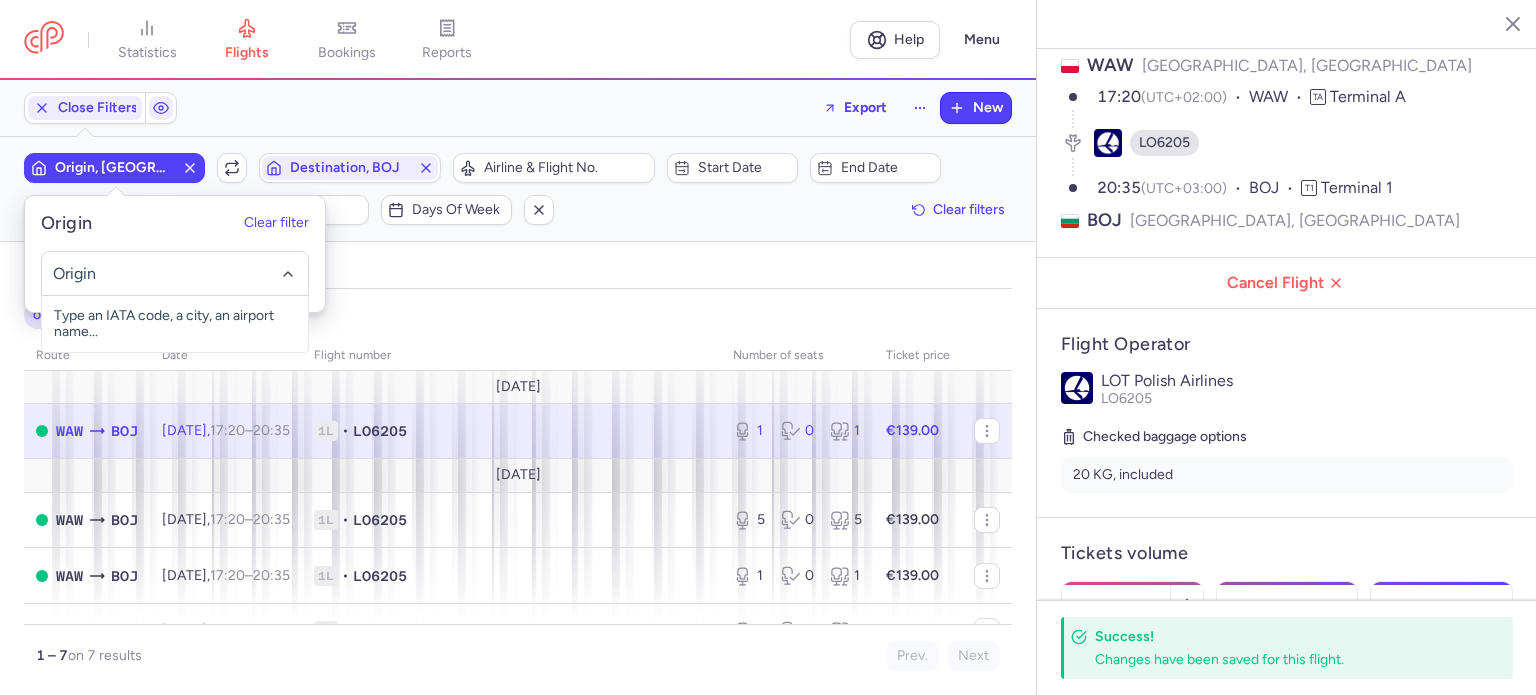 click 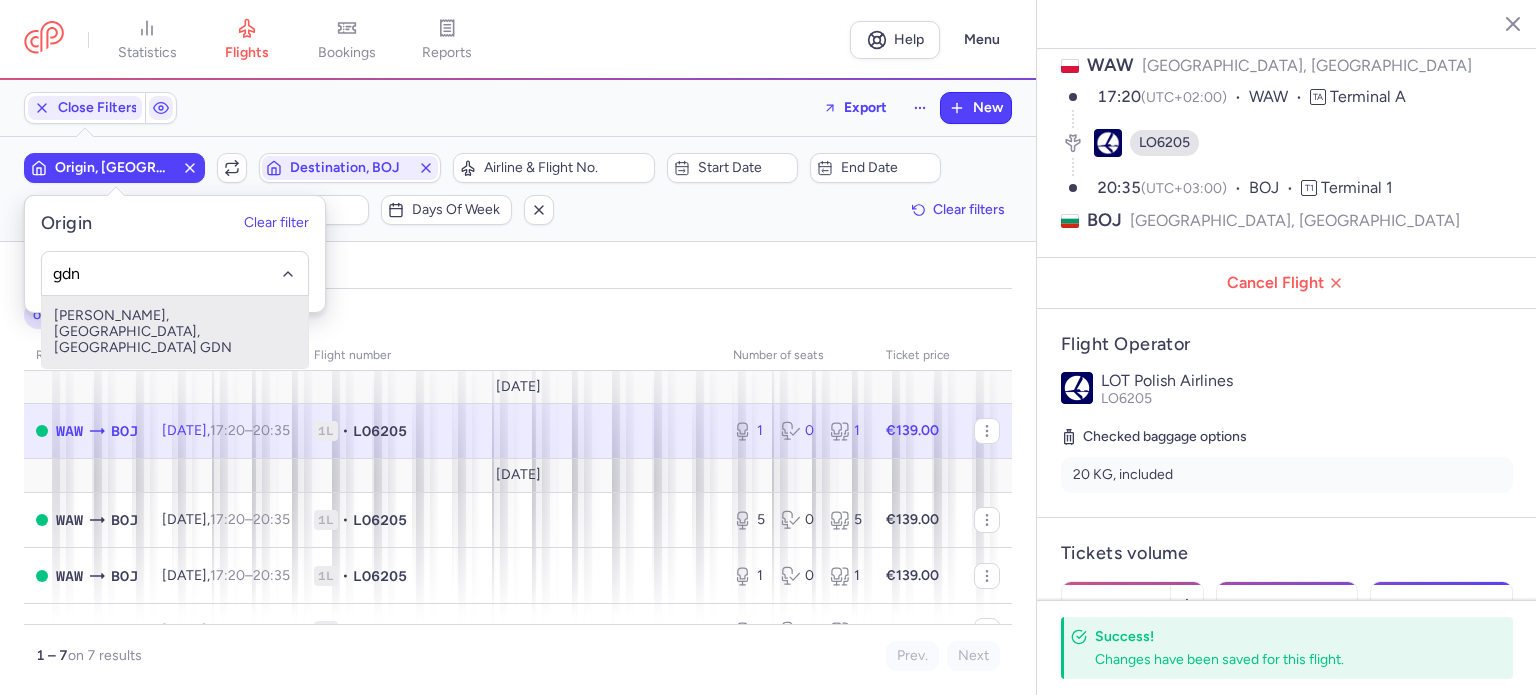 click on "[PERSON_NAME], [GEOGRAPHIC_DATA], [GEOGRAPHIC_DATA] GDN" at bounding box center (175, 332) 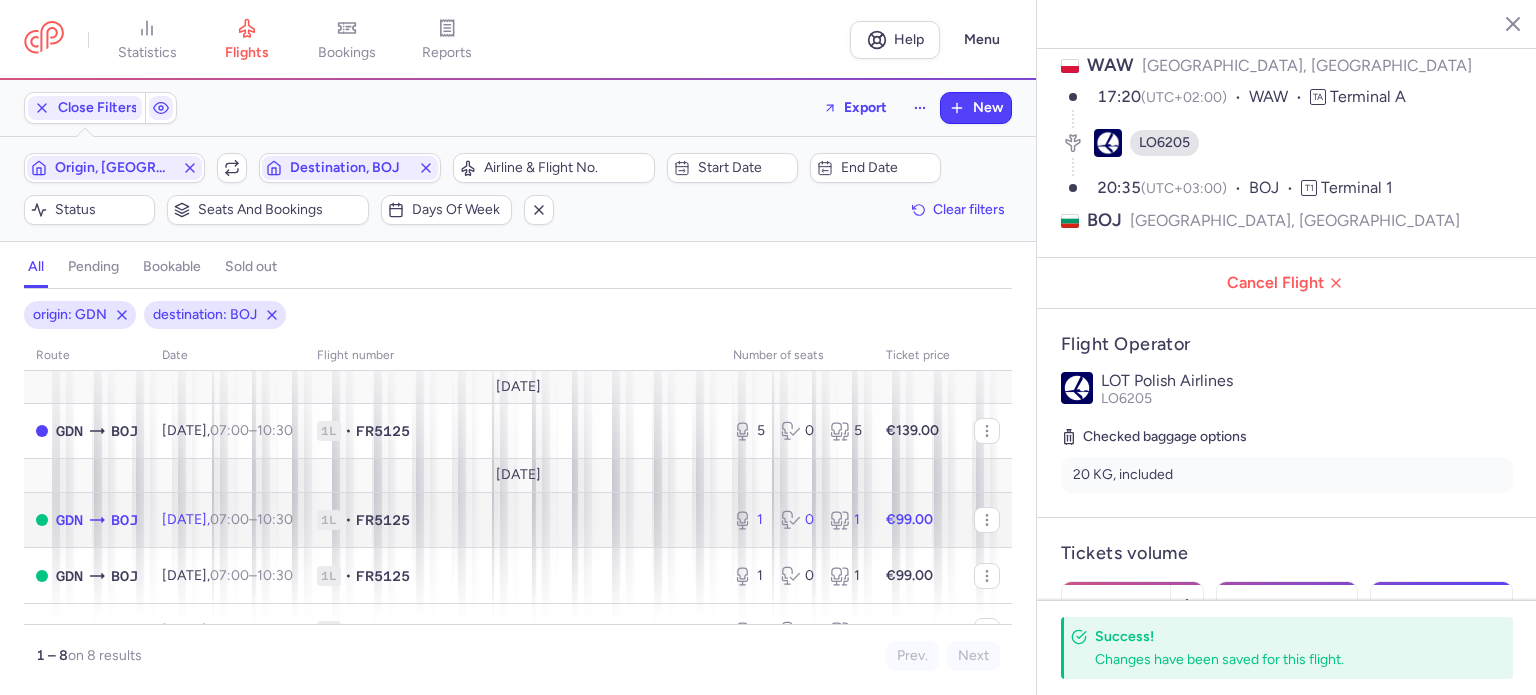 click on "1L • FR5125" 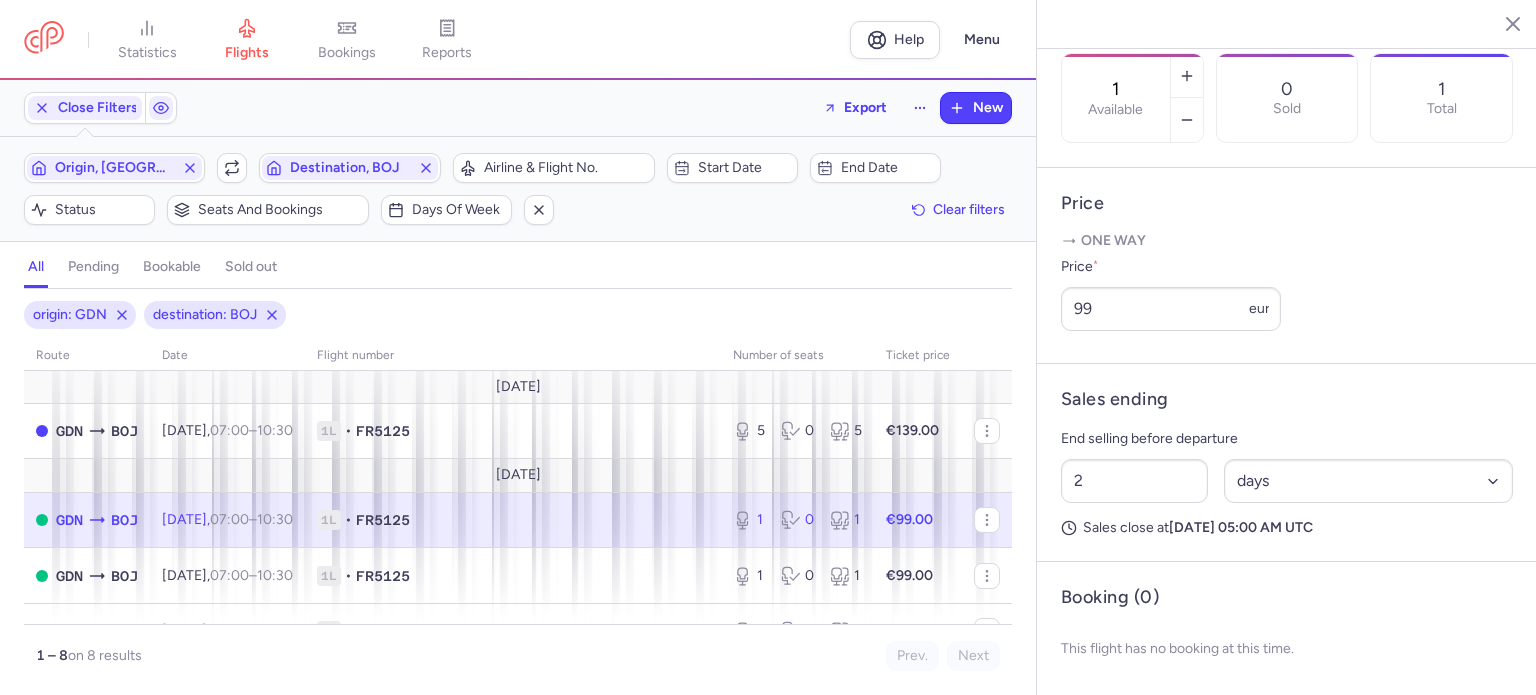 scroll, scrollTop: 683, scrollLeft: 0, axis: vertical 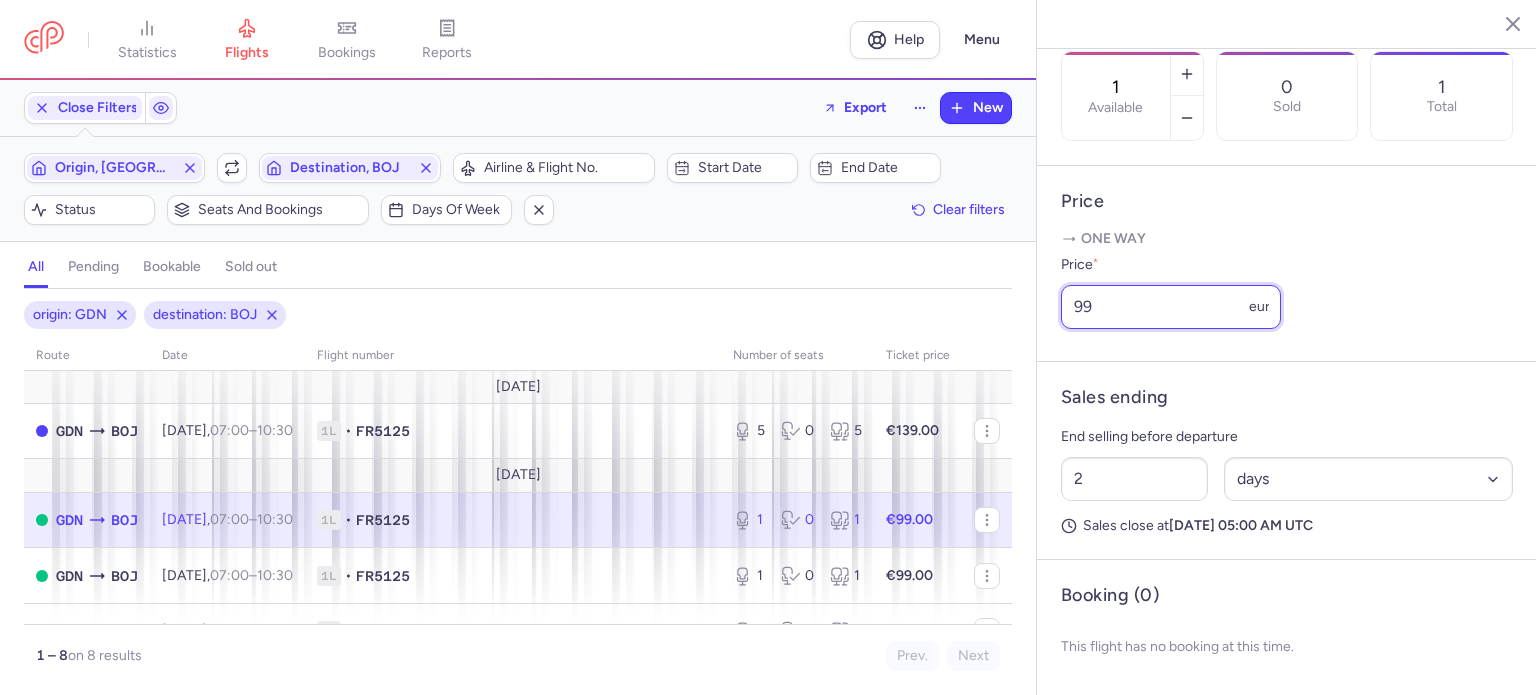 drag, startPoint x: 1098, startPoint y: 310, endPoint x: 887, endPoint y: 329, distance: 211.85373 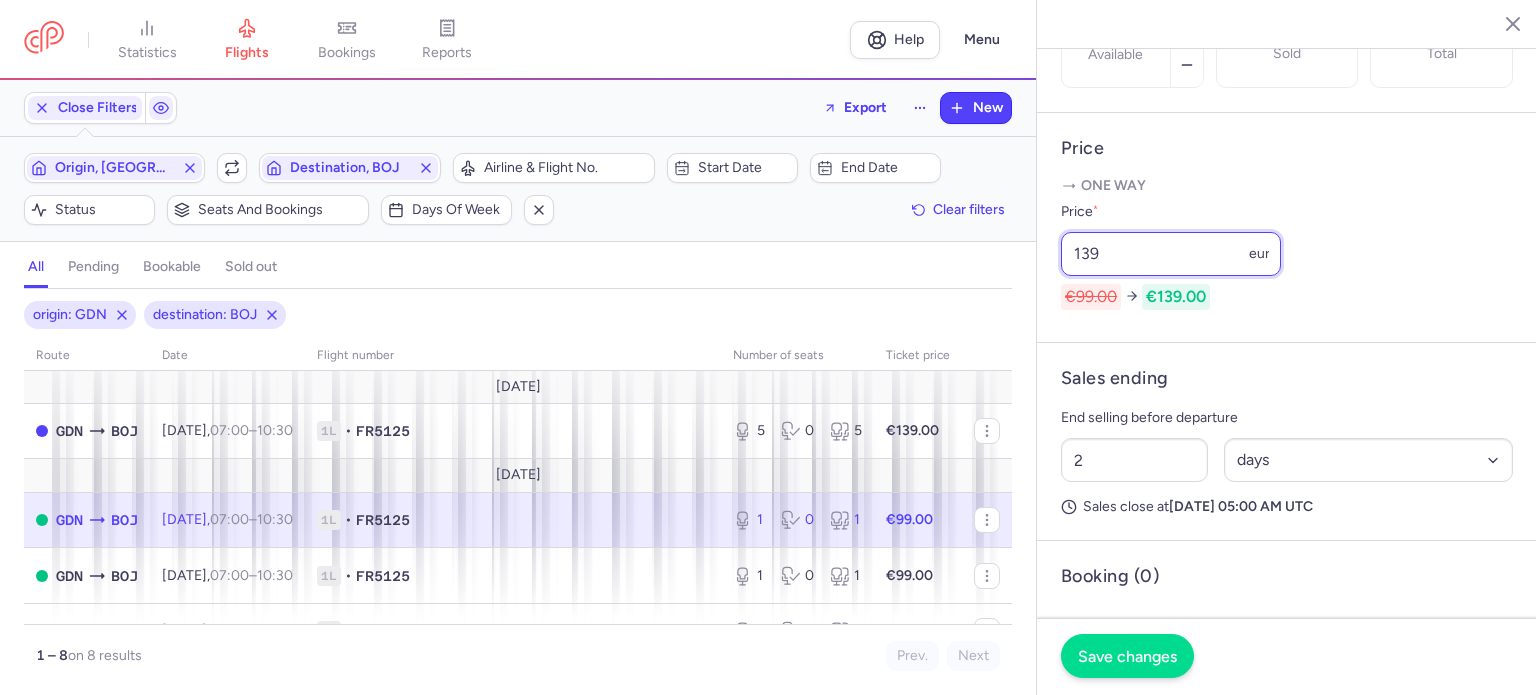 type on "139" 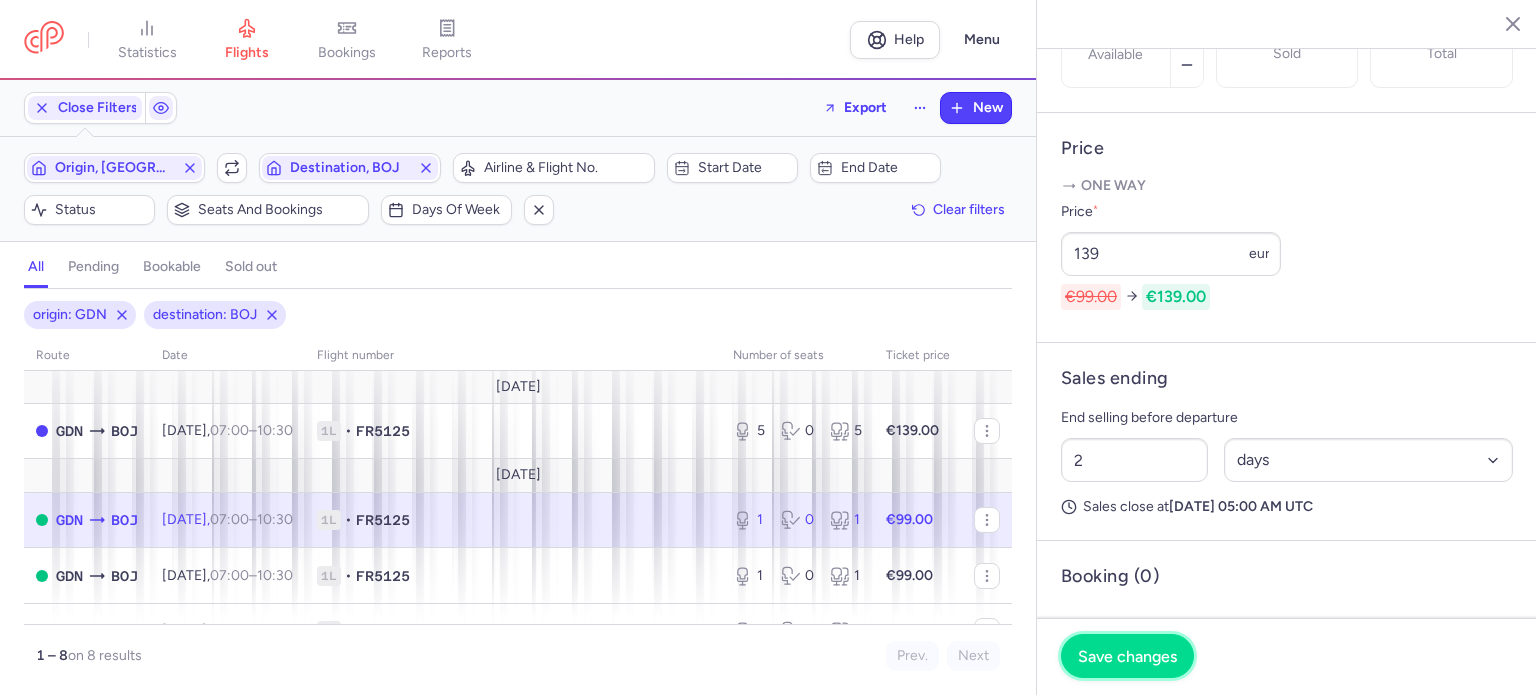 click on "Save changes" at bounding box center (1127, 656) 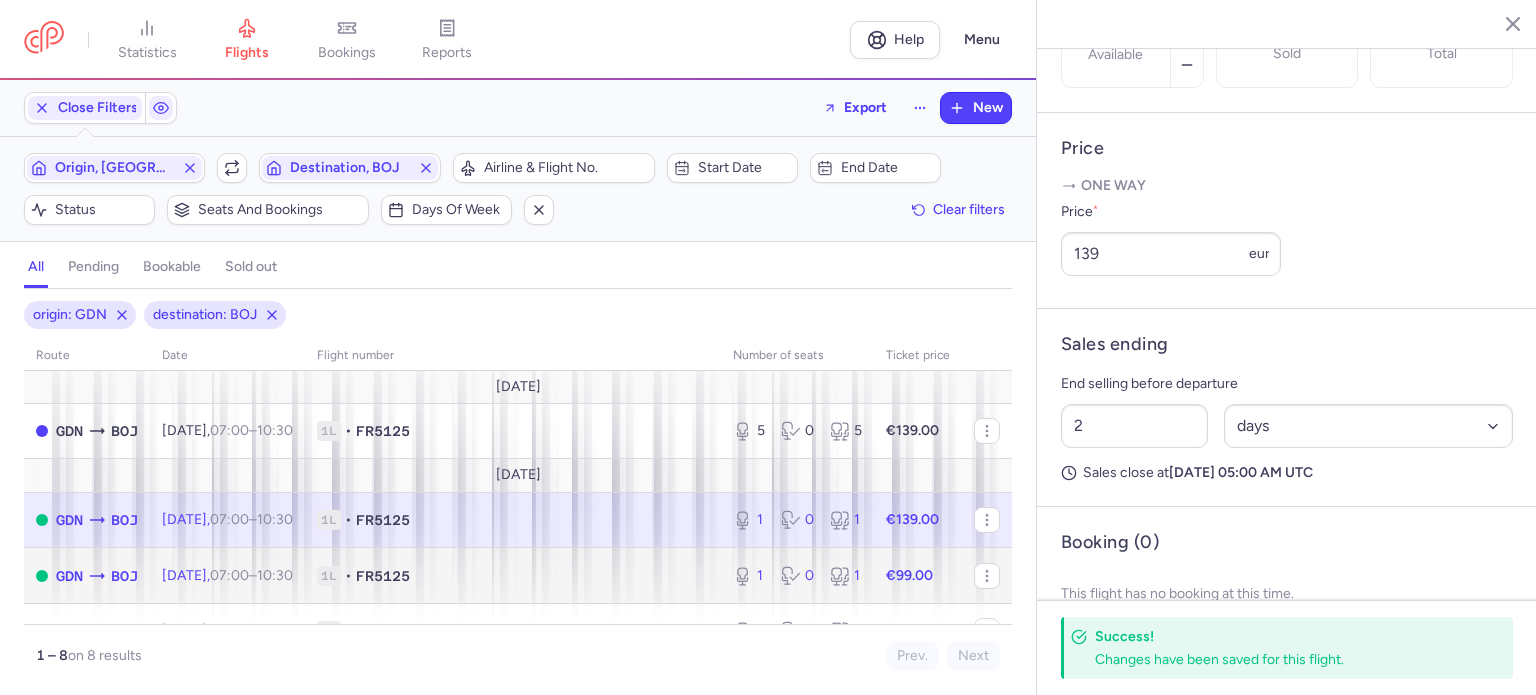click 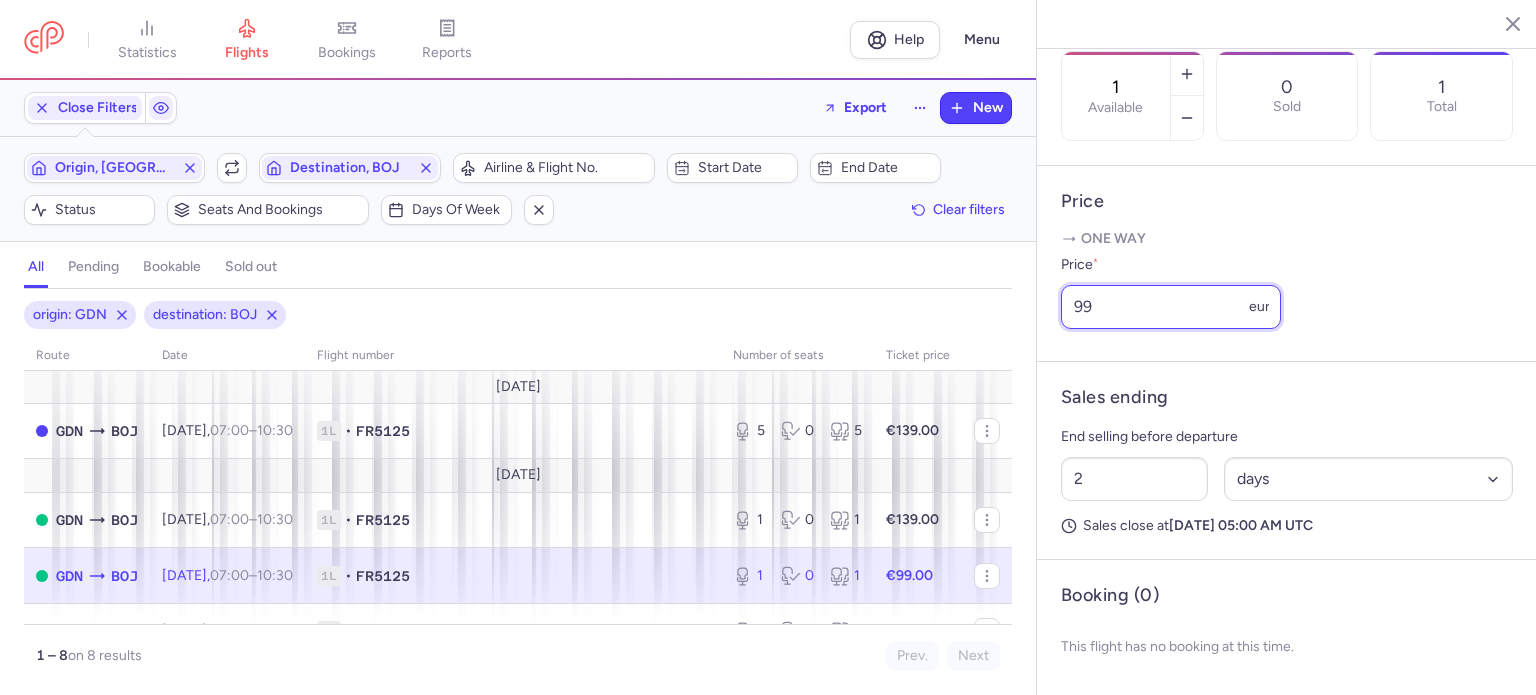 drag, startPoint x: 1122, startPoint y: 303, endPoint x: 711, endPoint y: 357, distance: 414.53226 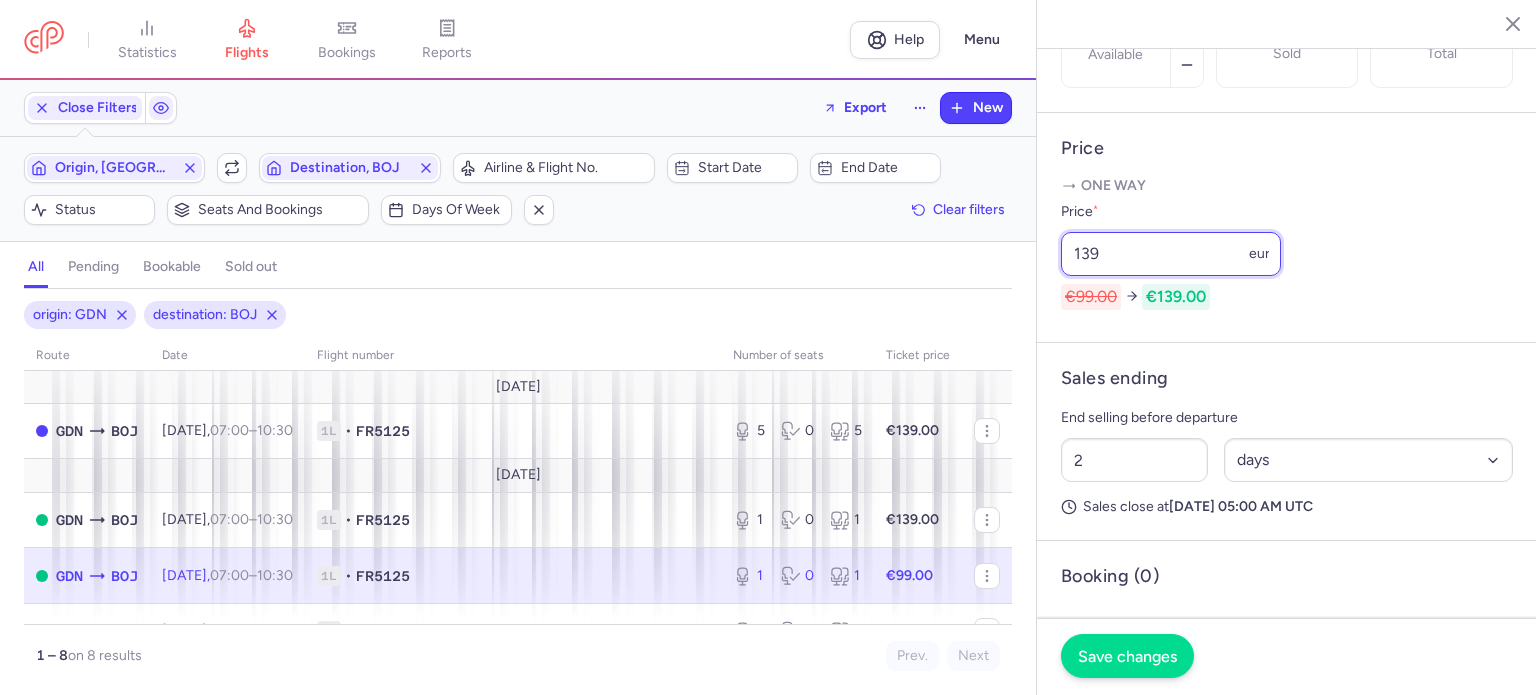 type on "139" 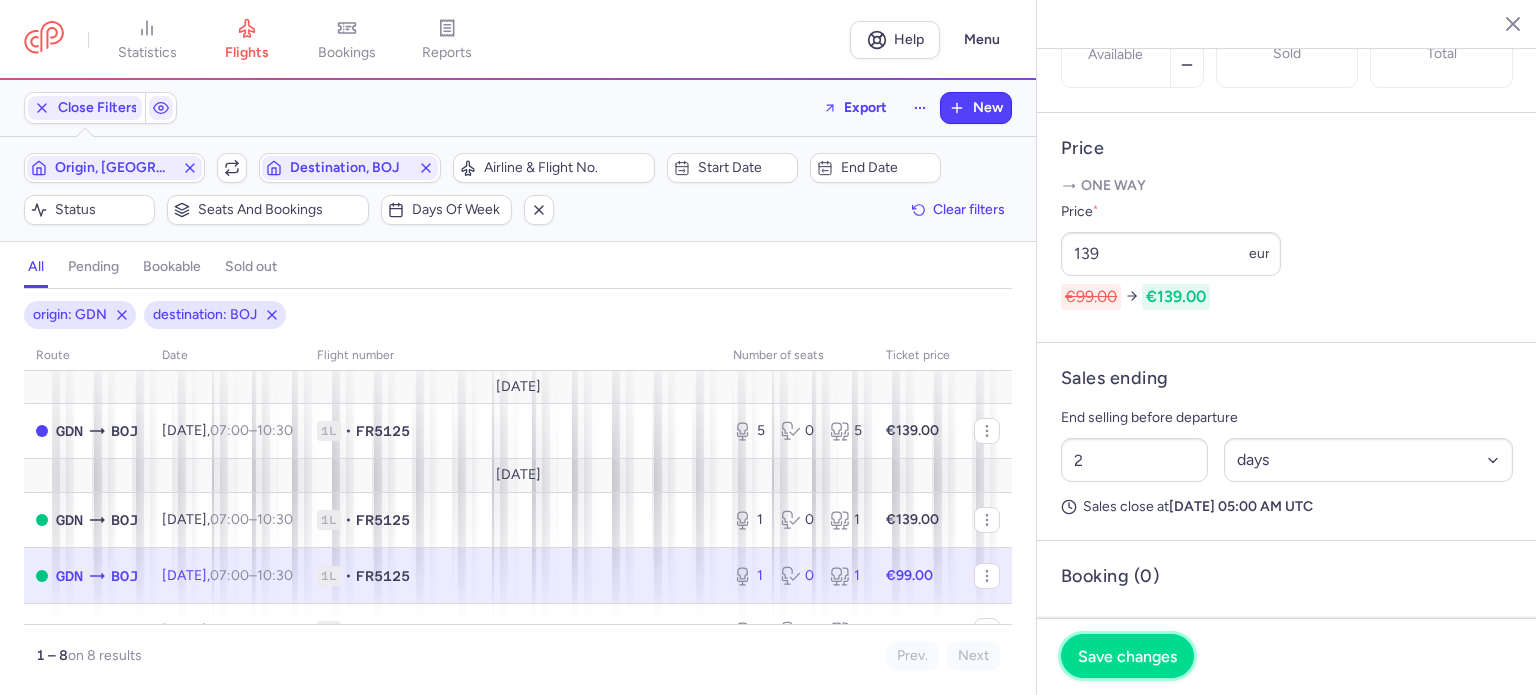 click on "Save changes" at bounding box center [1127, 656] 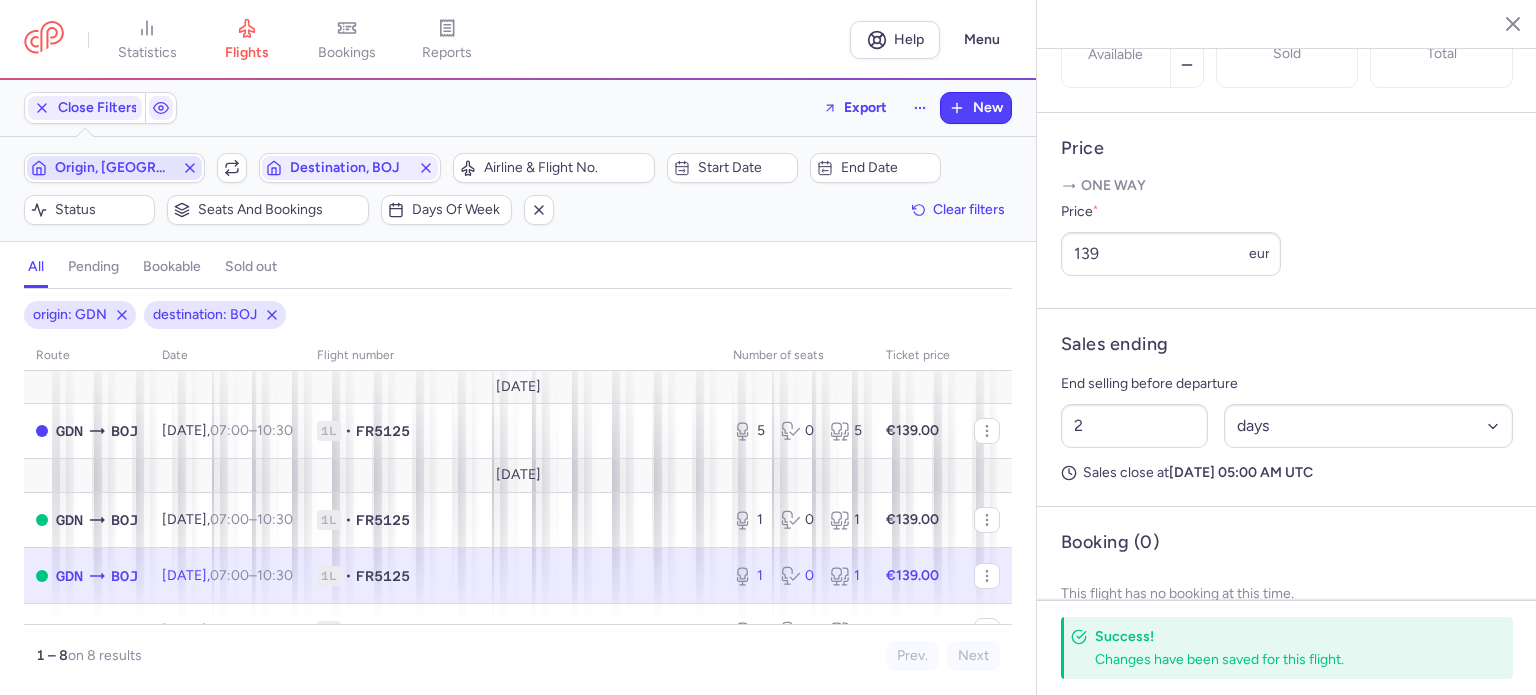 click on "Origin, [GEOGRAPHIC_DATA]" at bounding box center (114, 168) 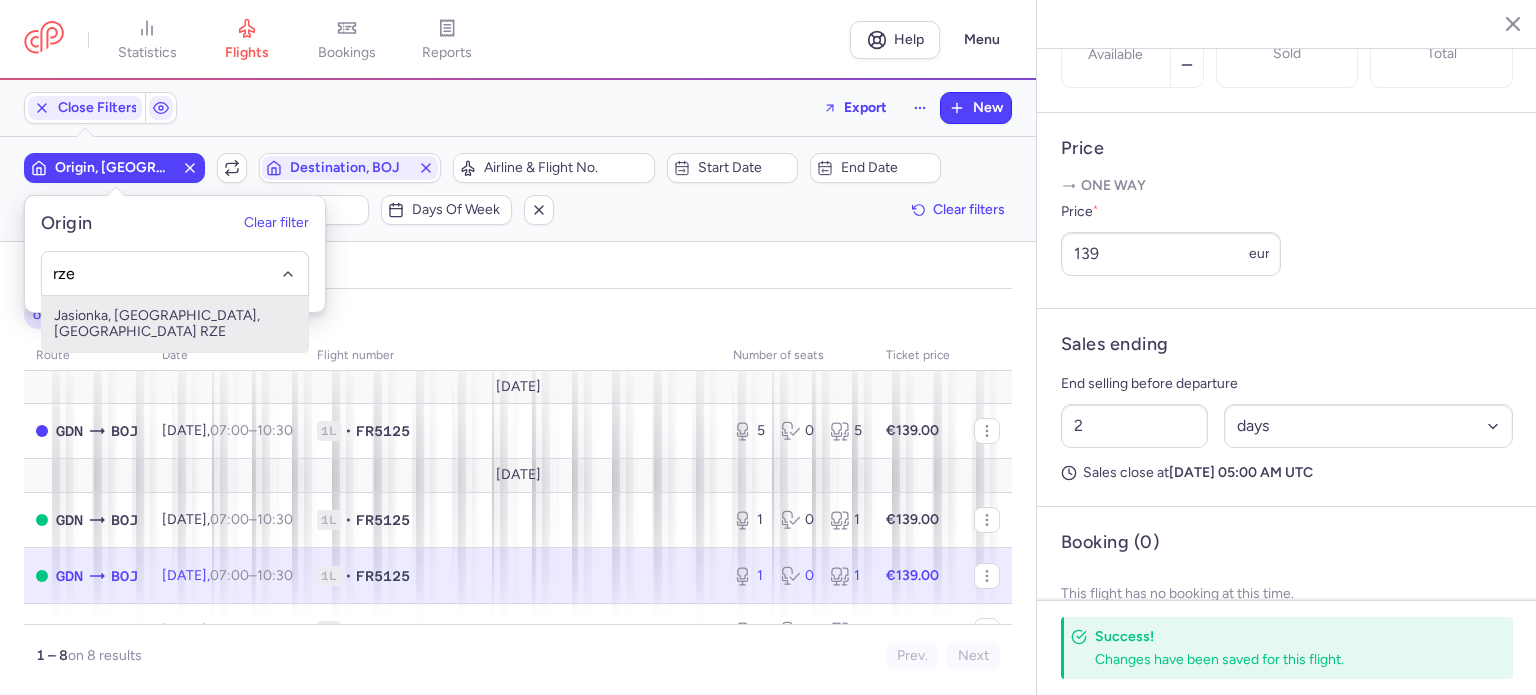 type on "rze" 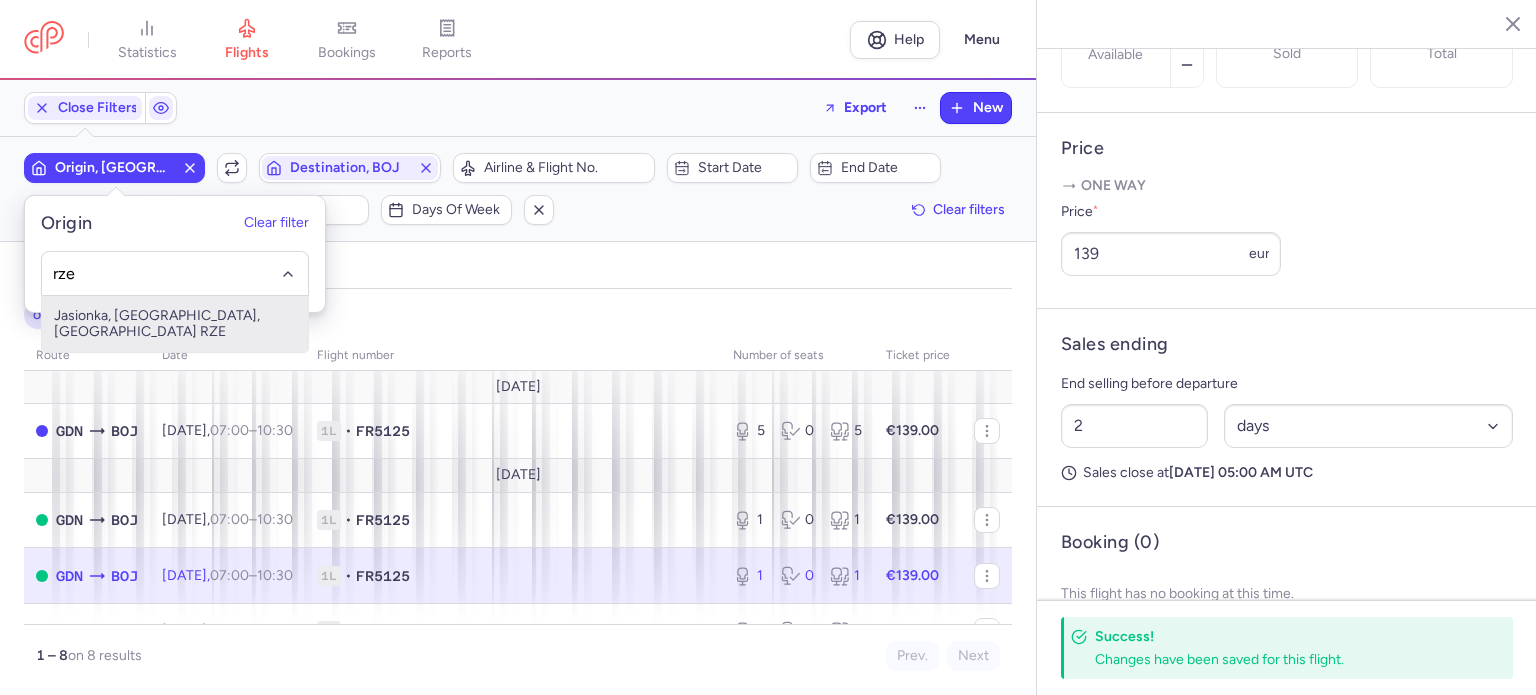 type 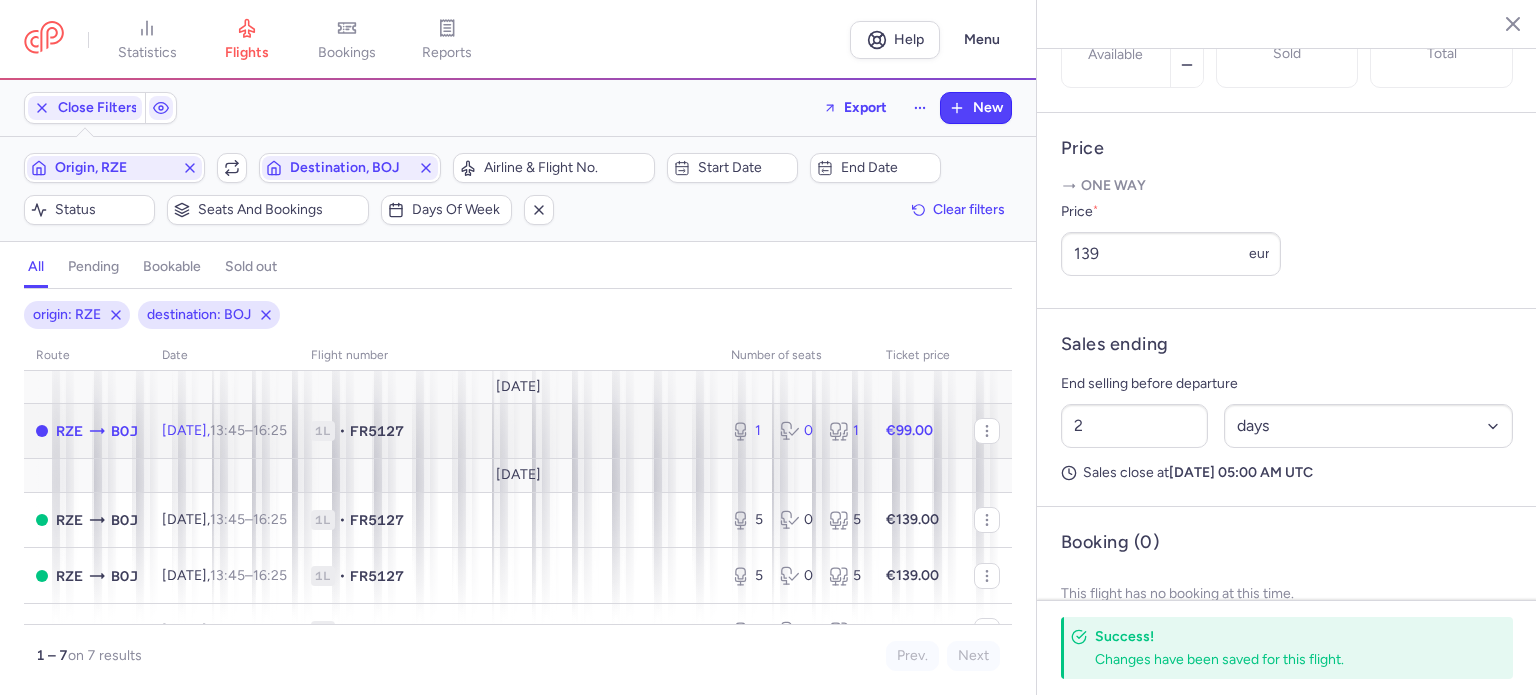click on "€99.00" 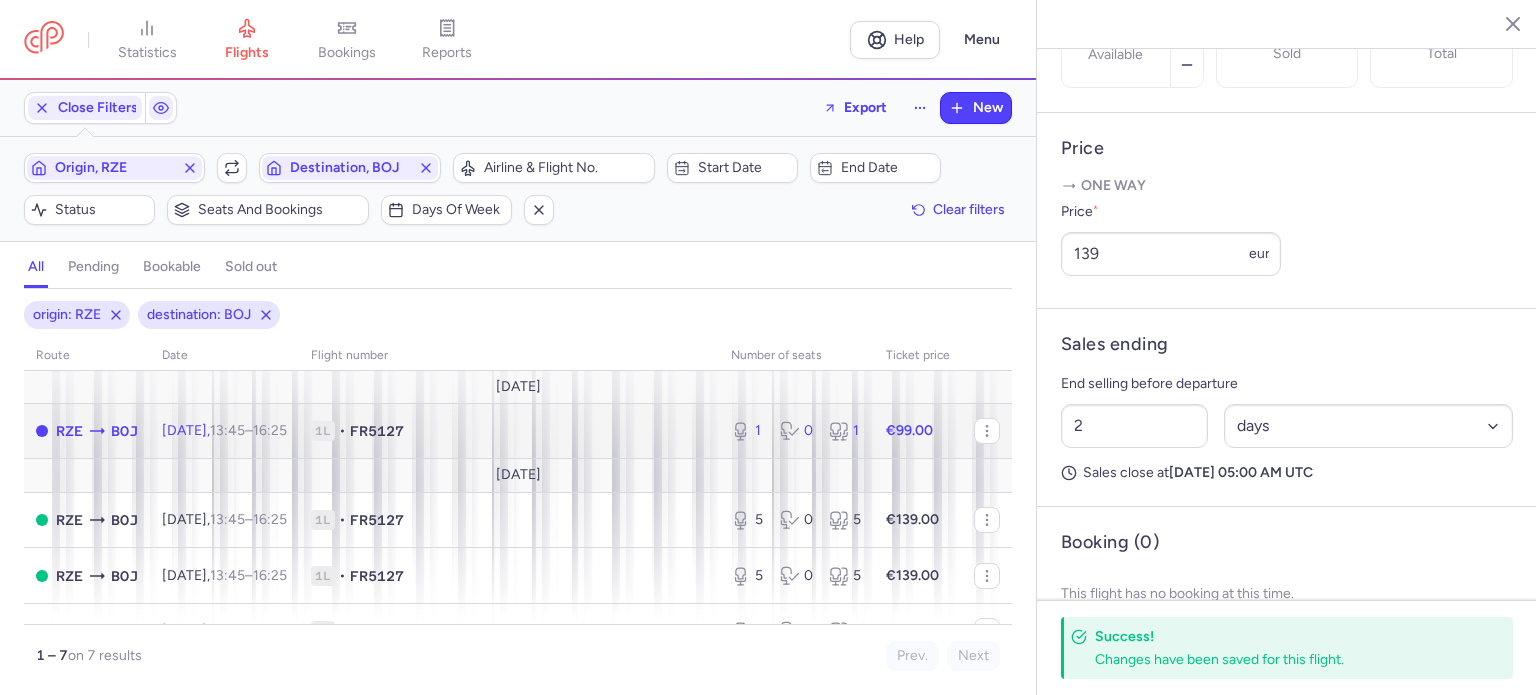 click on "€99.00" 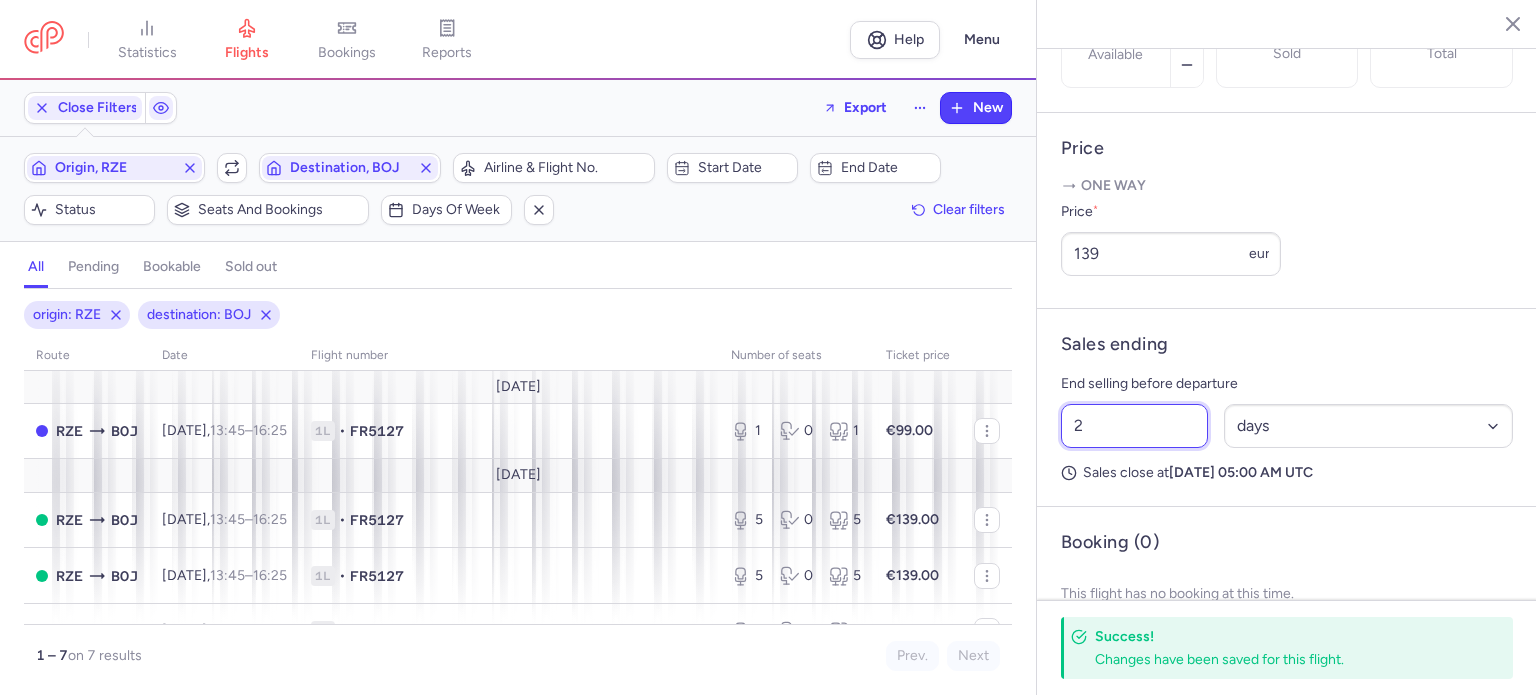 drag, startPoint x: 990, startPoint y: 475, endPoint x: 856, endPoint y: 476, distance: 134.00374 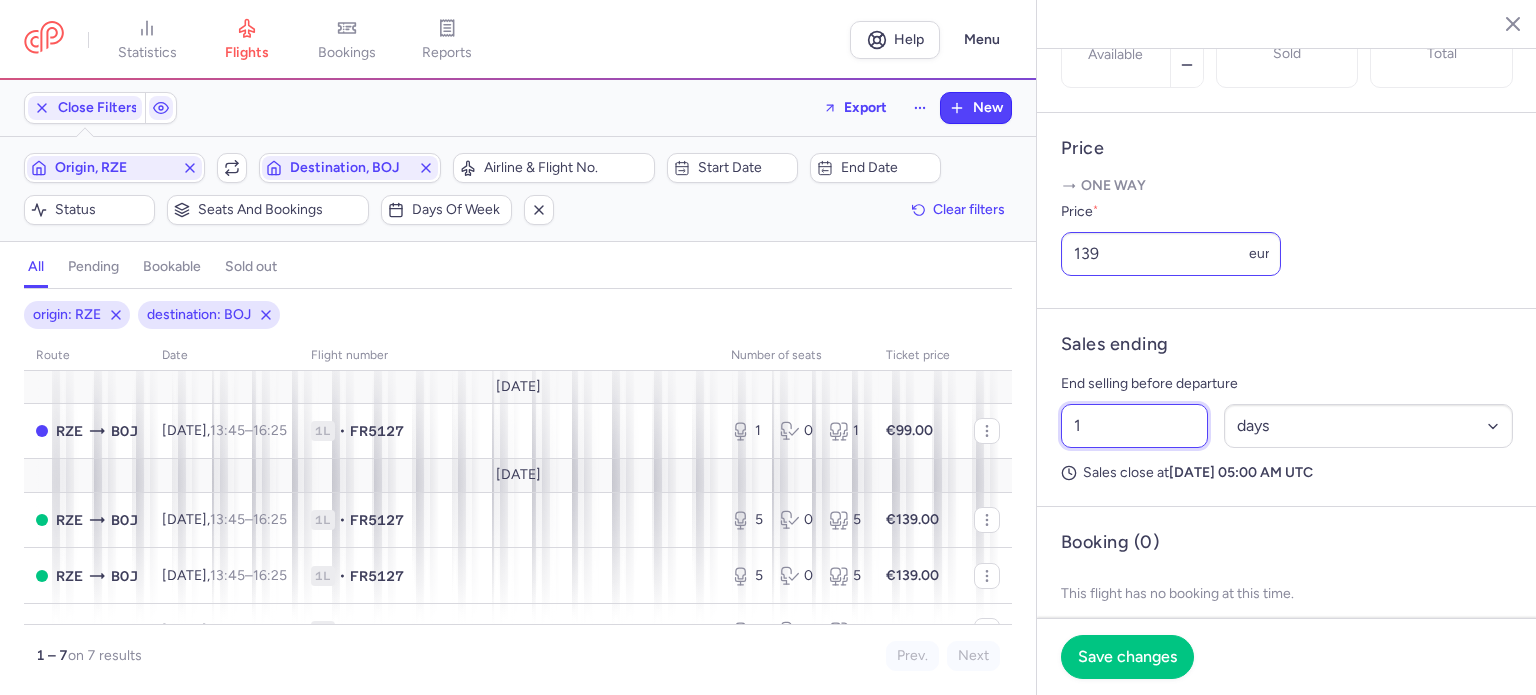 type on "1" 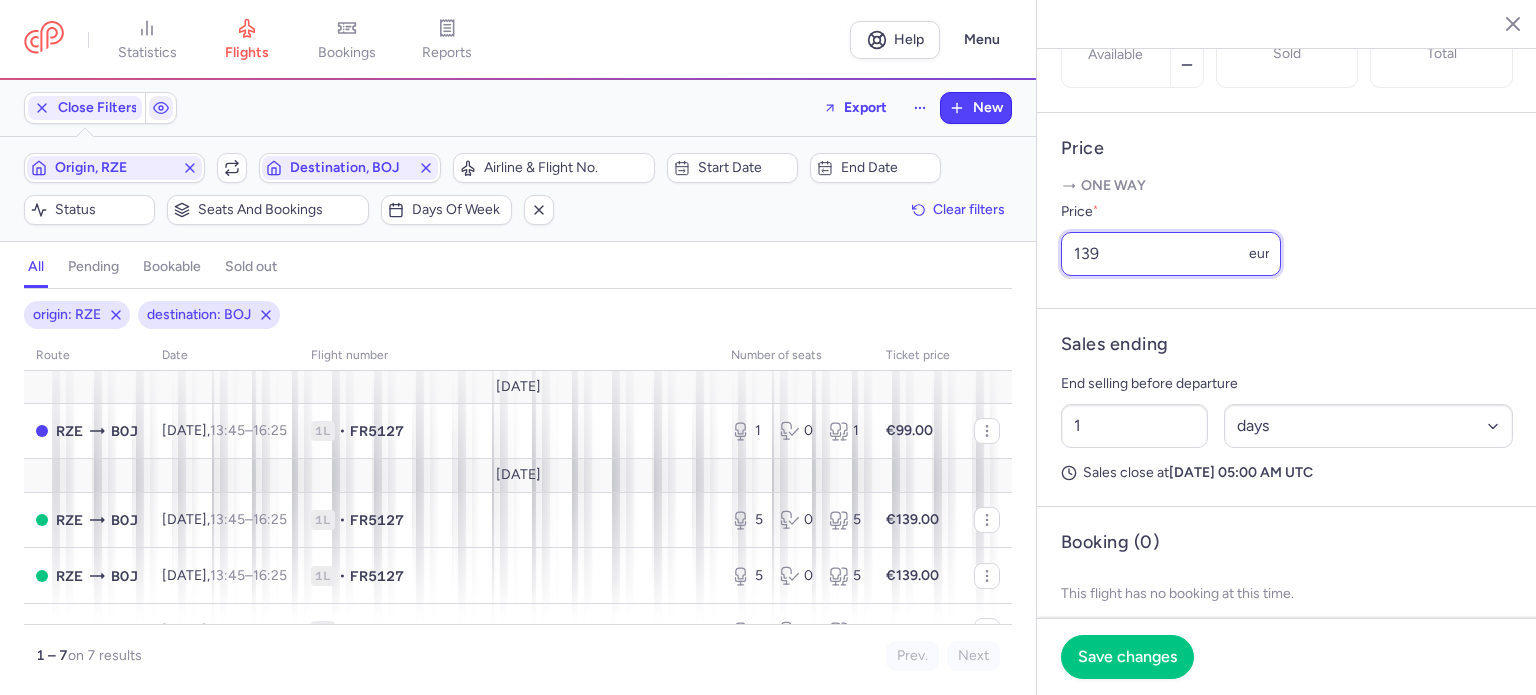 click on "statistics flights bookings reports  Help  Menu Close Filters  Export  New Filters (2) – 7 results  Origin, RZE  Include return  Destination, BOJ  Airline & Flight No.  Start date  End date  Status  Seats and bookings  Days of week  Clear filters  all pending bookable sold out 2 origin: RZE destination: BOJ route date Flight number number of seats Ticket price [DATE]  RZE  BOJ [DATE]  13:45  –  16:25  +0 1L • FR5127 1 0 1 €99.00 [DATE]  RZE  BOJ [DATE]  13:45  –  16:25  +0 1L • FR5127 5 0 5 €139.00  RZE  BOJ [DATE]  13:45  –  16:25  +0 1L • FR5127 5 0 5 €139.00  RZE  BOJ [DATE]  13:45  –  16:25  +0 1L • FR5127 0 0 0 €0.00  RZE  BOJ [DATE]  13:45  –  16:25  +0 1L • FR5127 0 0 0 €0.00  RZE  BOJ [DATE]  13:45  –  16:25  +0 1L • FR5127 5 0 5 €199.00 [DATE]  RZE  BOJ [DATE]  13:45  –  16:25  +0 1L • FR5127 5 0 5 €199.00 1 – 7  on 7 results Prev. Next Copy flight ID Export flight statistics flights bookings reports Open T" 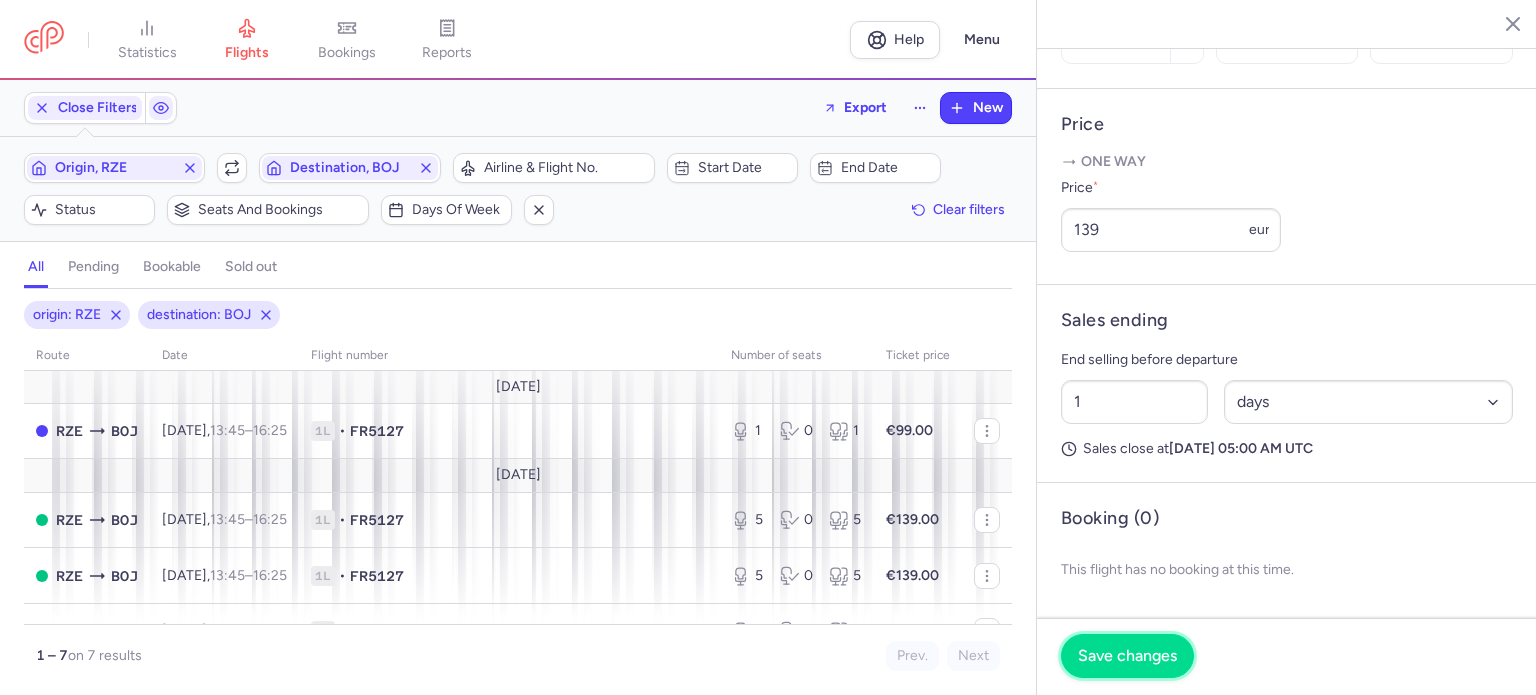 click on "Save changes" at bounding box center (1127, 656) 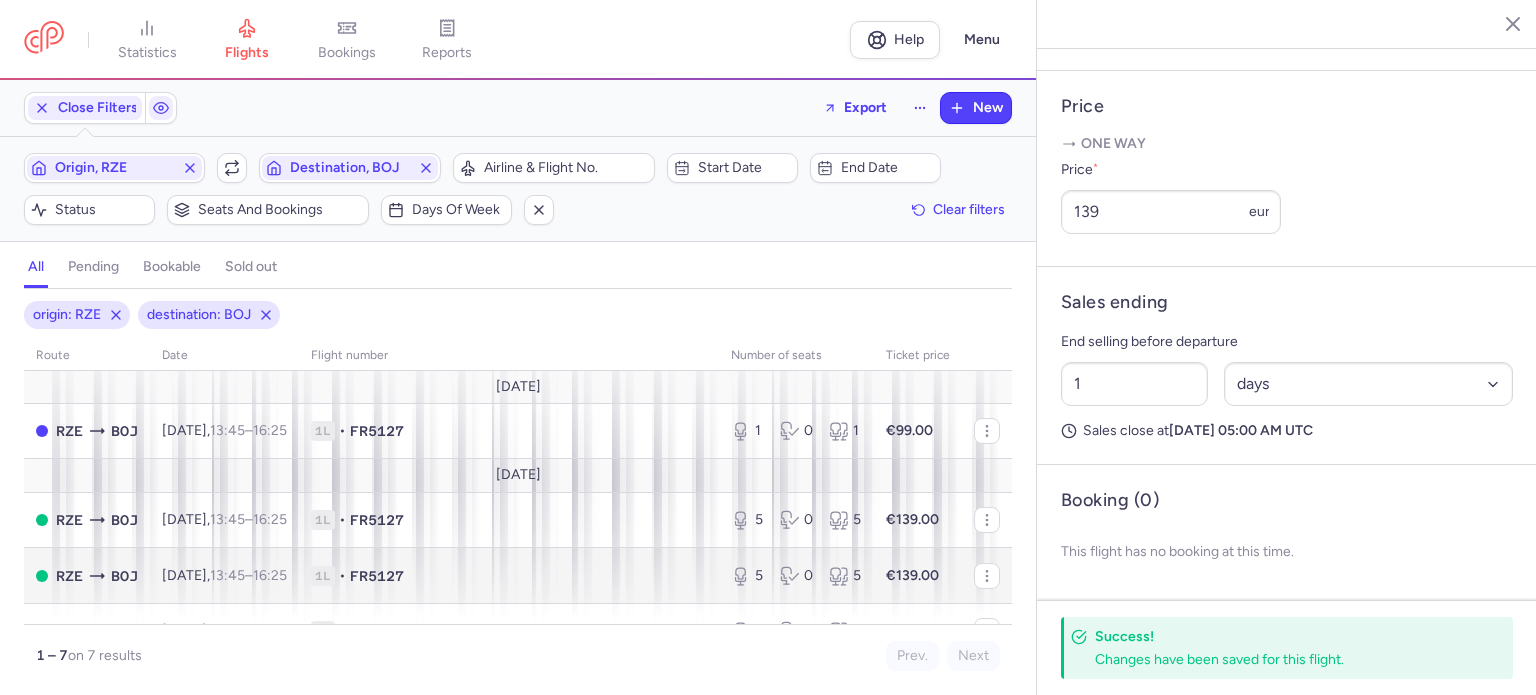scroll, scrollTop: 736, scrollLeft: 0, axis: vertical 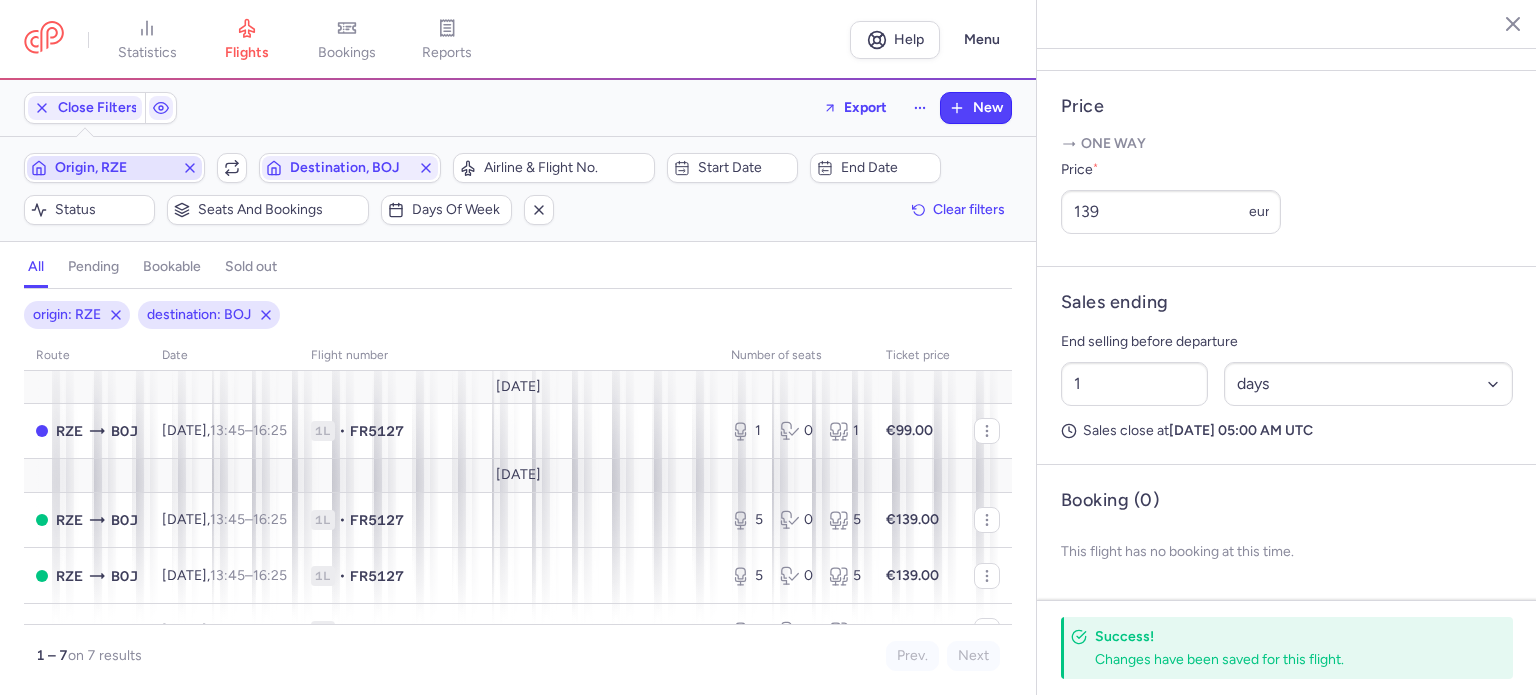 click on "Origin, RZE" at bounding box center [114, 168] 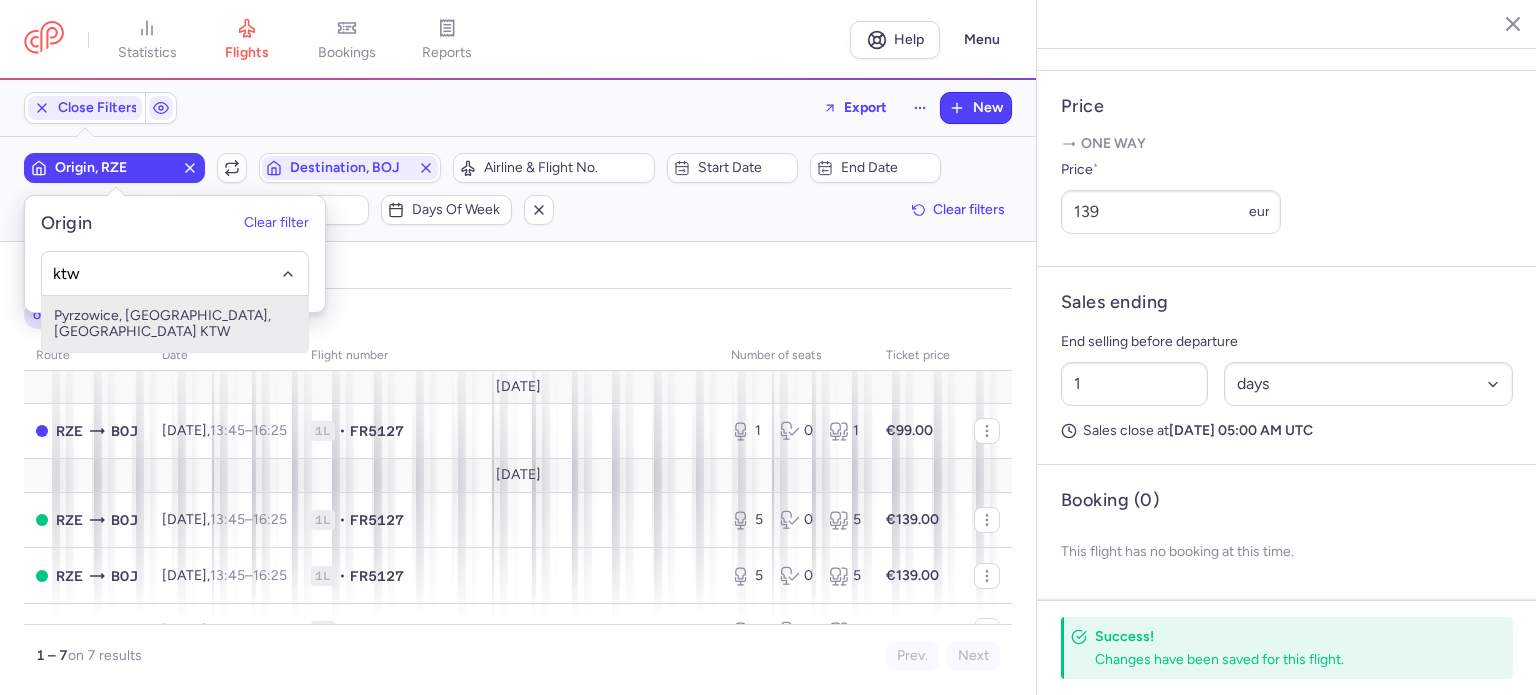 click on "Pyrzowice, [GEOGRAPHIC_DATA], [GEOGRAPHIC_DATA] KTW" at bounding box center (175, 324) 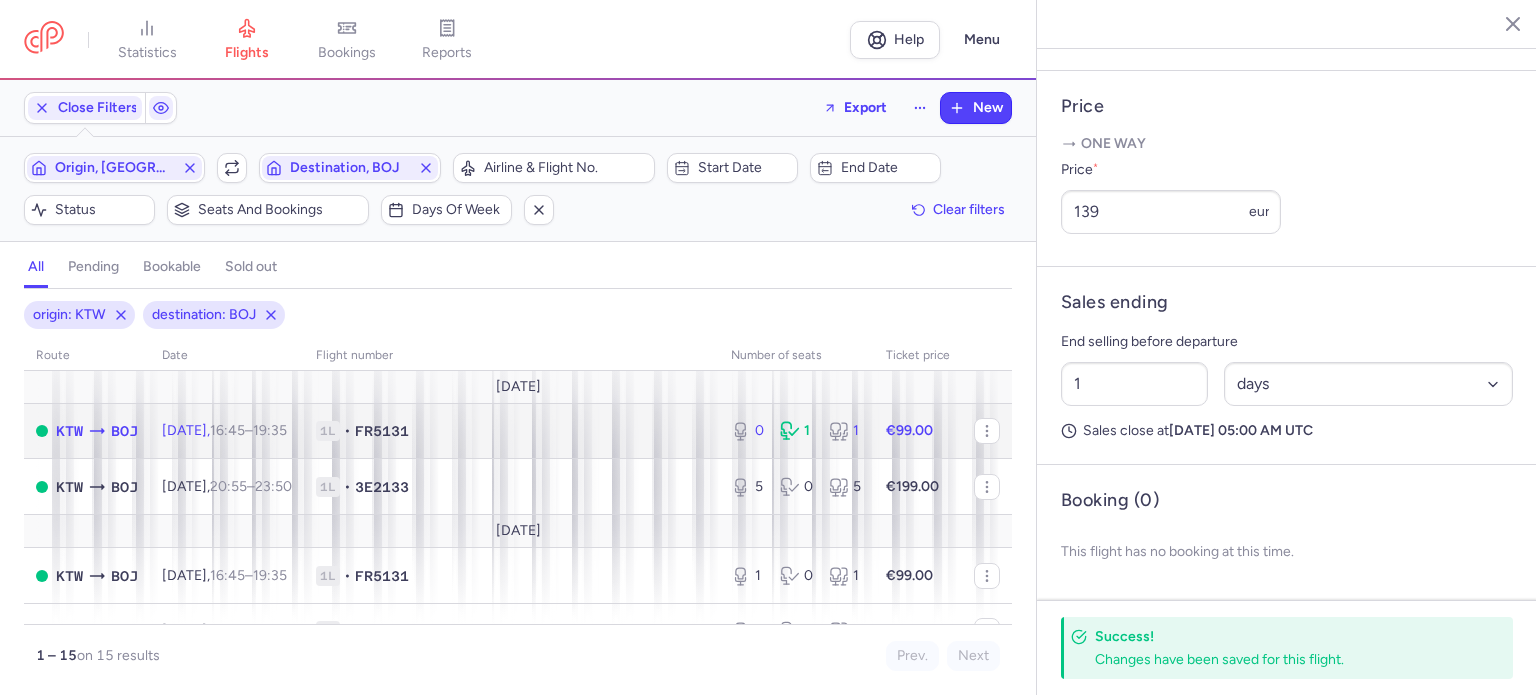 click on "€99.00" 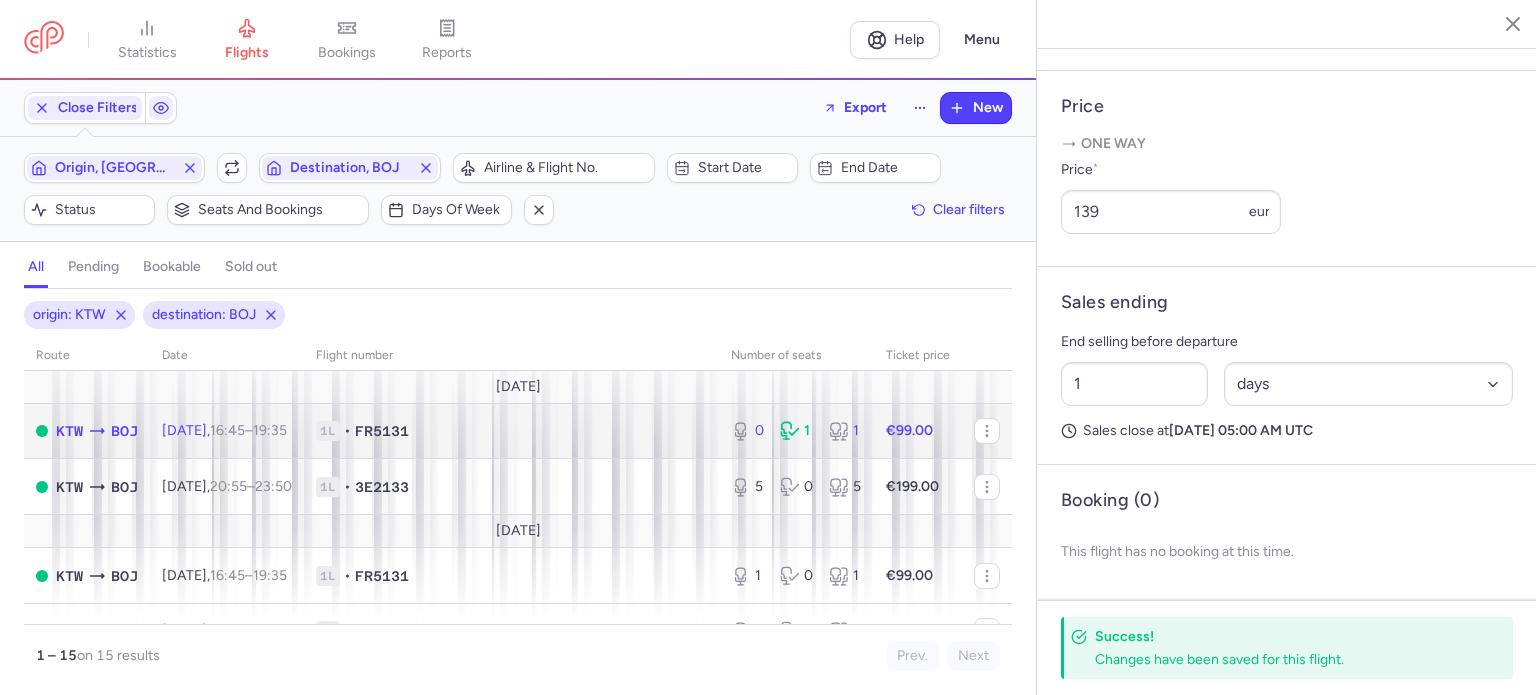 click 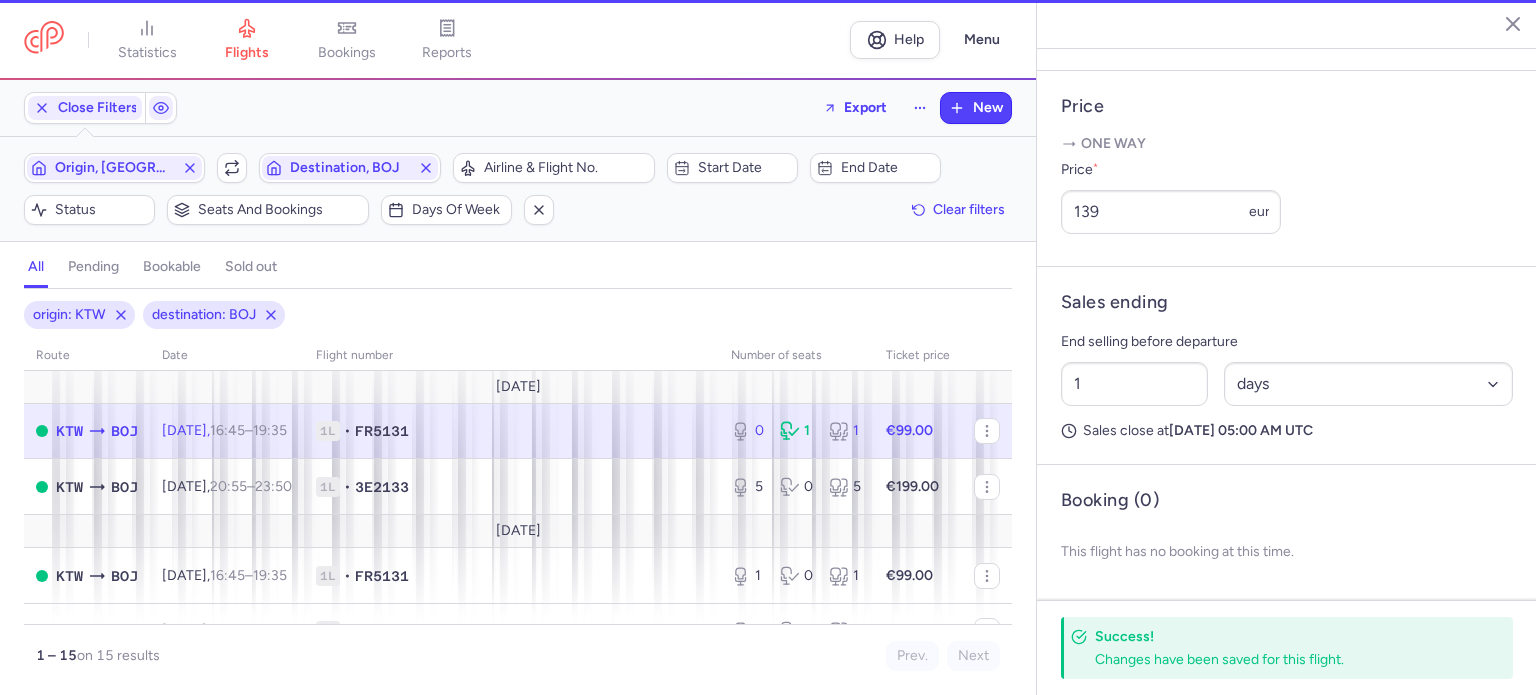 type on "0" 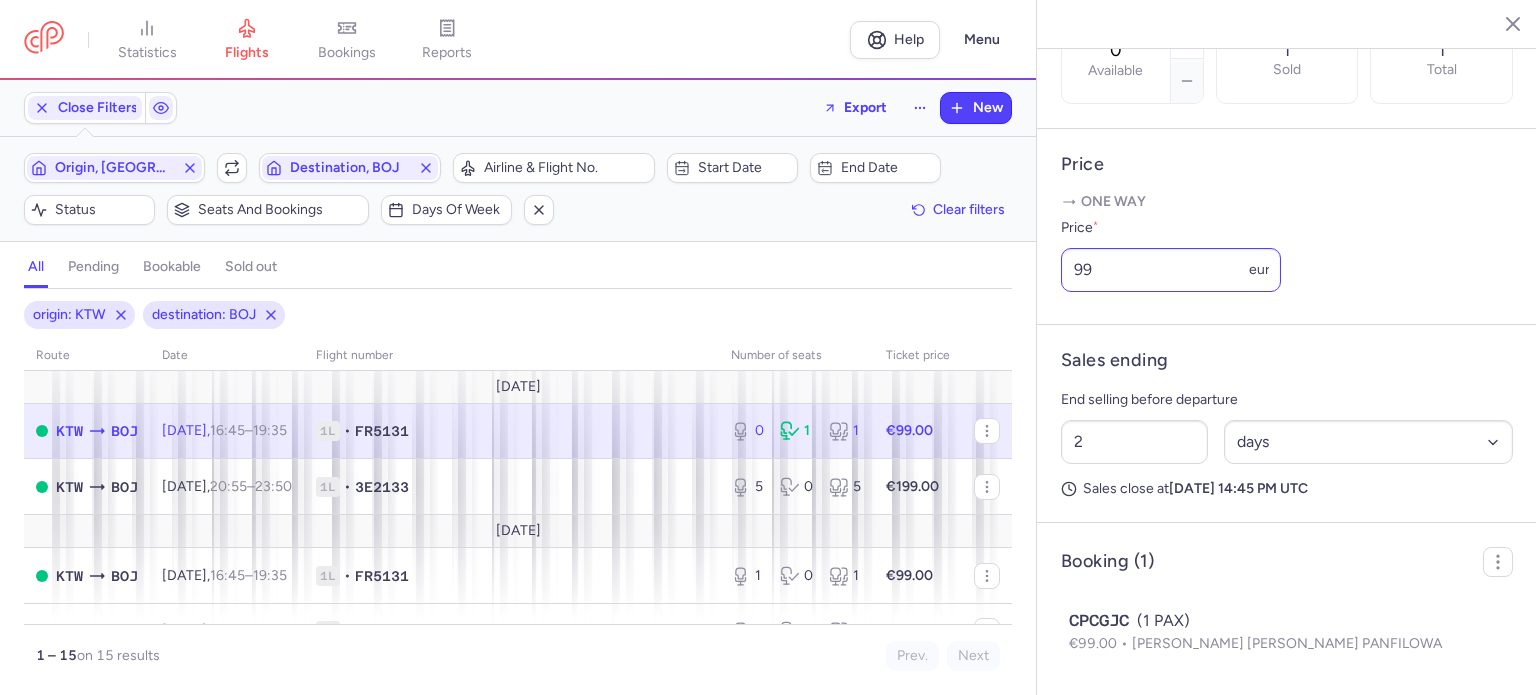 scroll, scrollTop: 735, scrollLeft: 0, axis: vertical 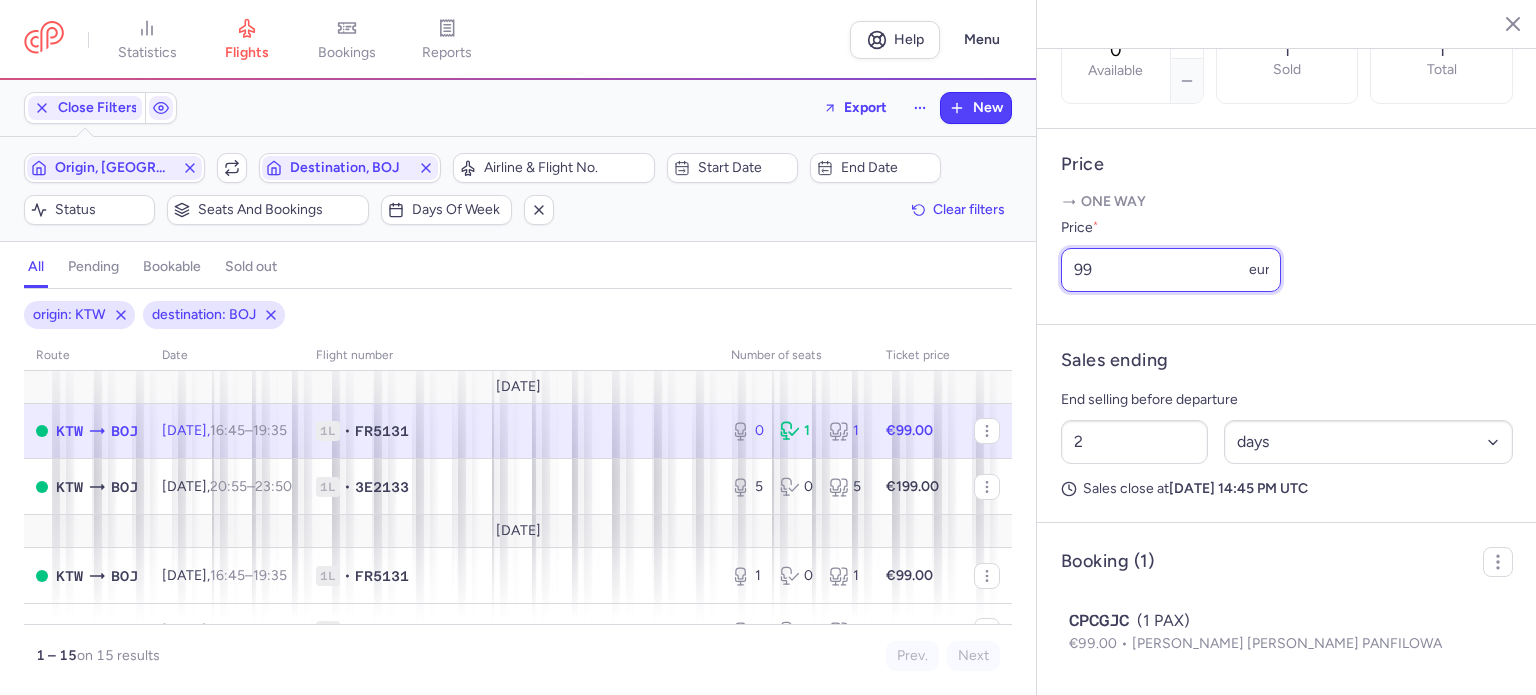 drag, startPoint x: 1115, startPoint y: 273, endPoint x: 951, endPoint y: 287, distance: 164.59648 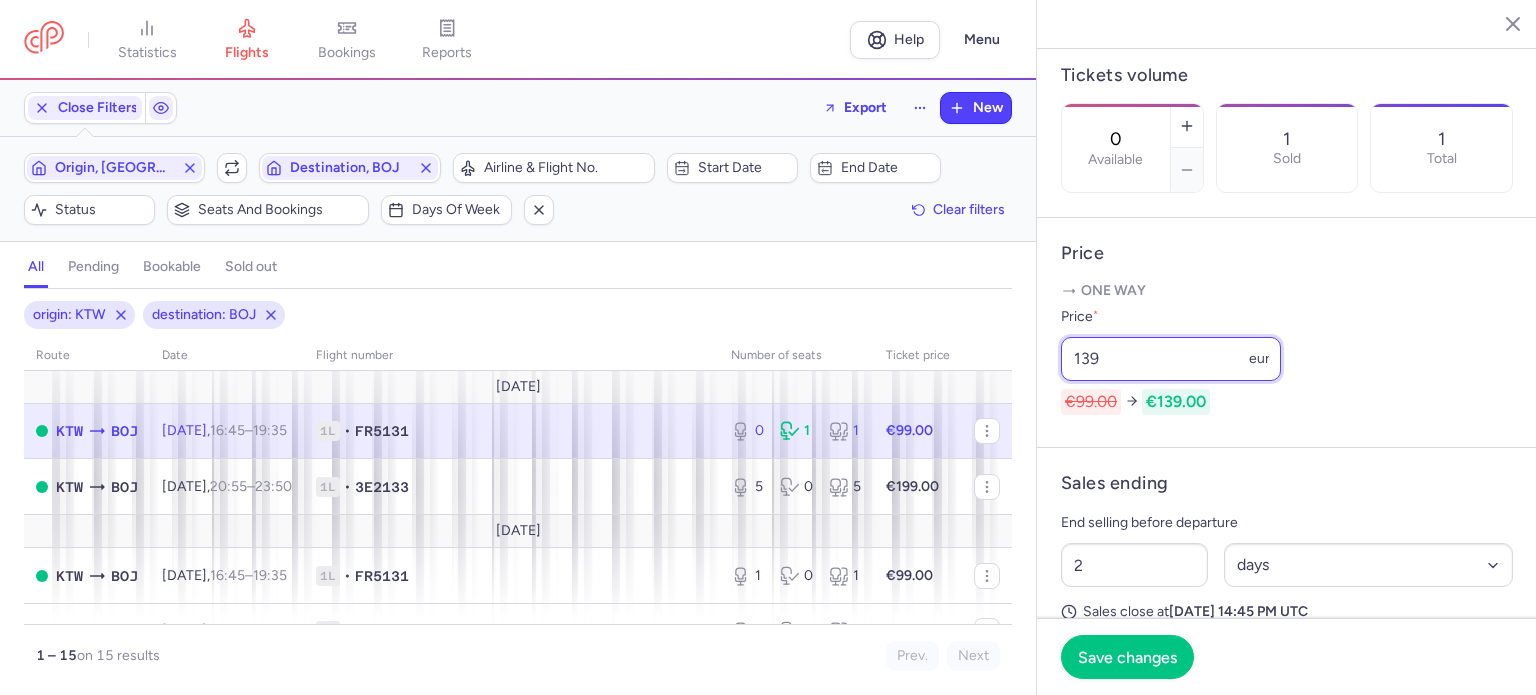 scroll, scrollTop: 535, scrollLeft: 0, axis: vertical 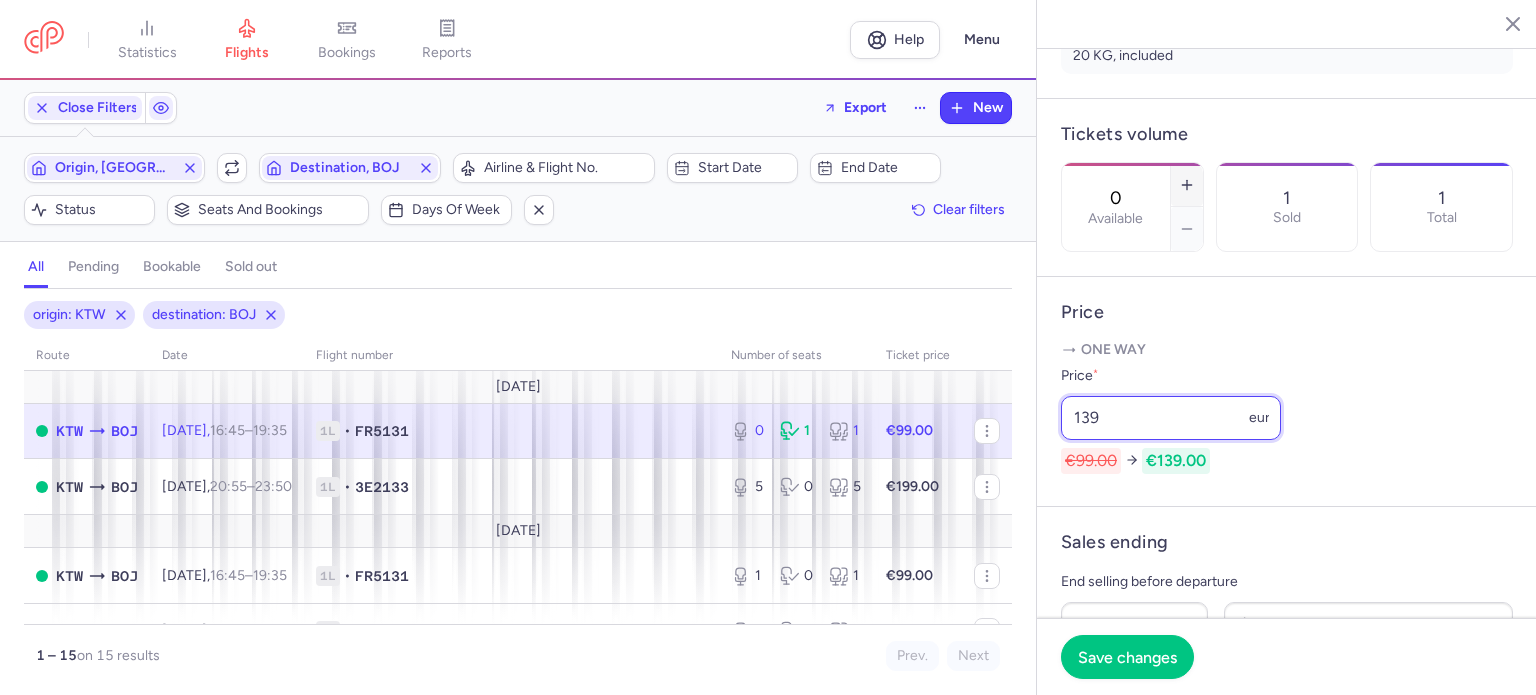 type on "139" 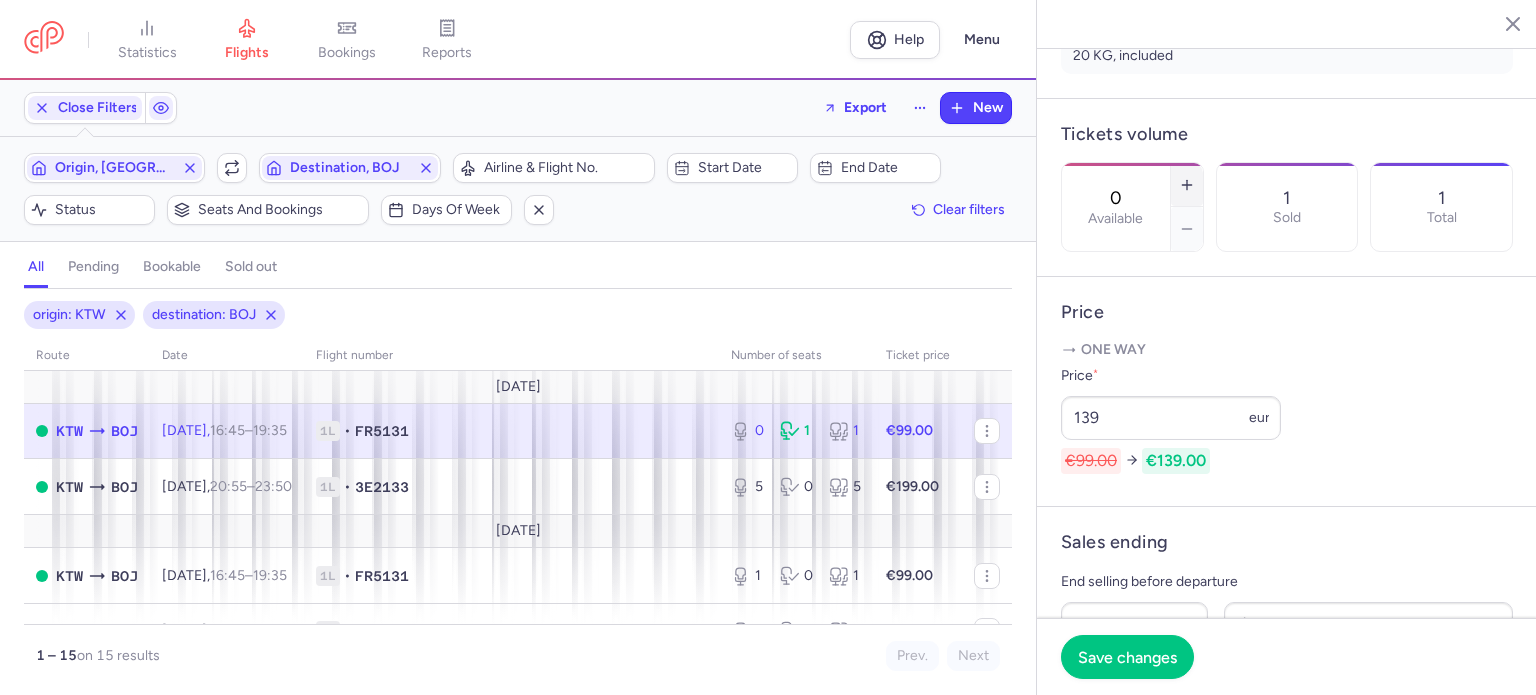click at bounding box center (1187, 185) 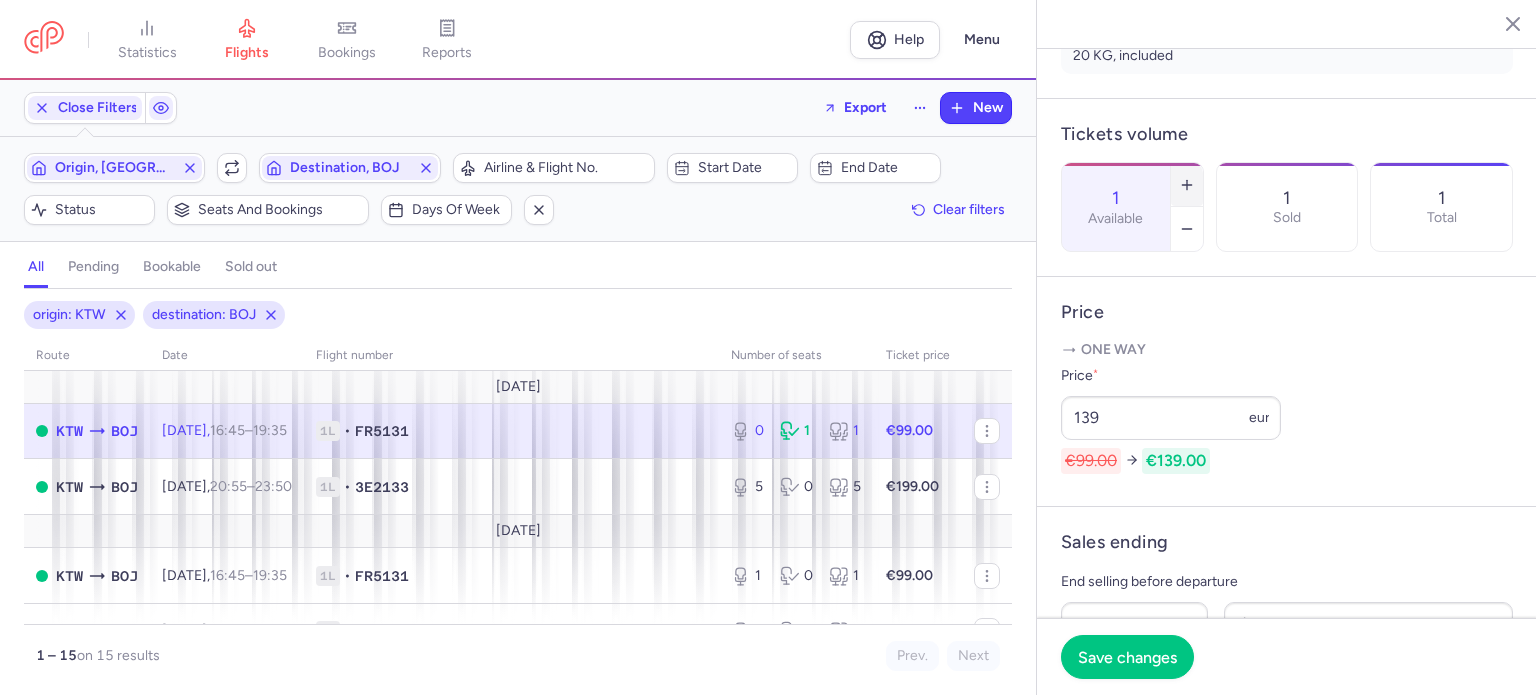 click at bounding box center [1187, 185] 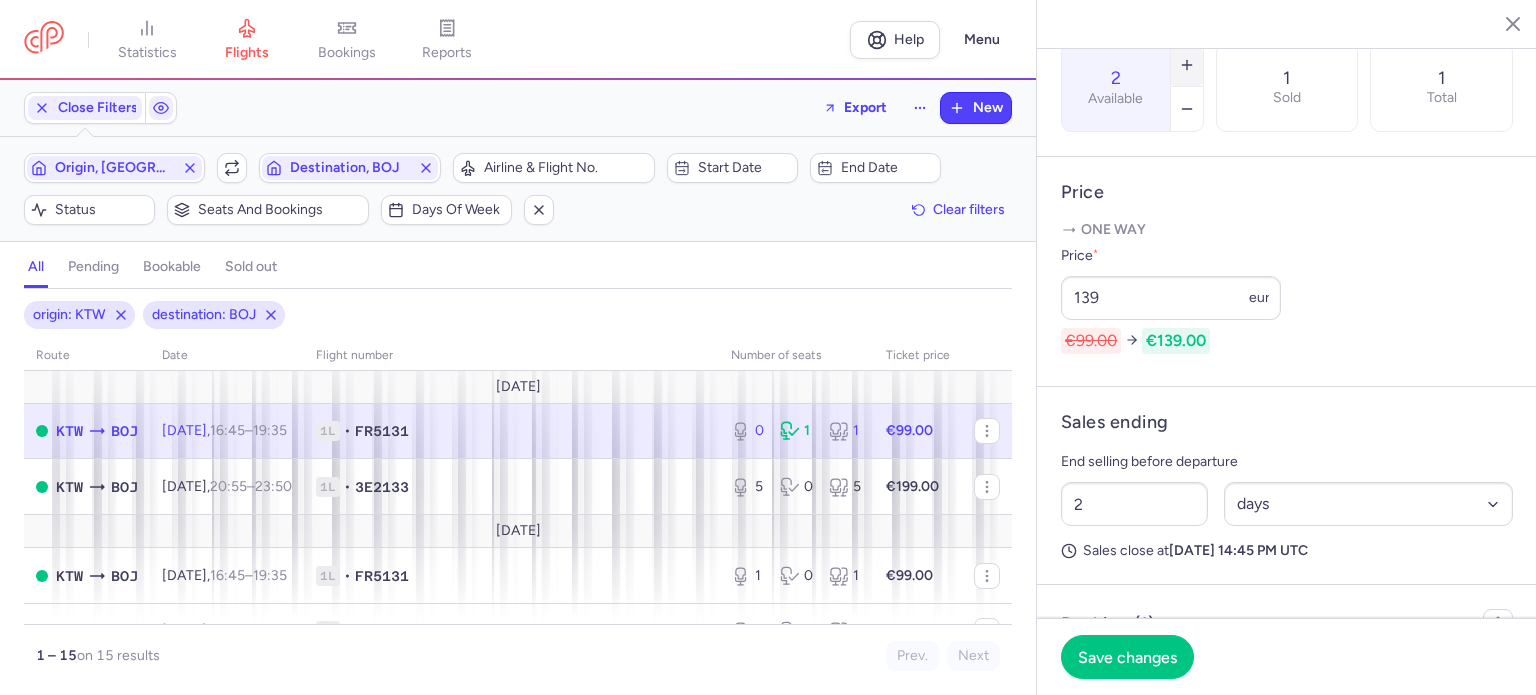 scroll, scrollTop: 835, scrollLeft: 0, axis: vertical 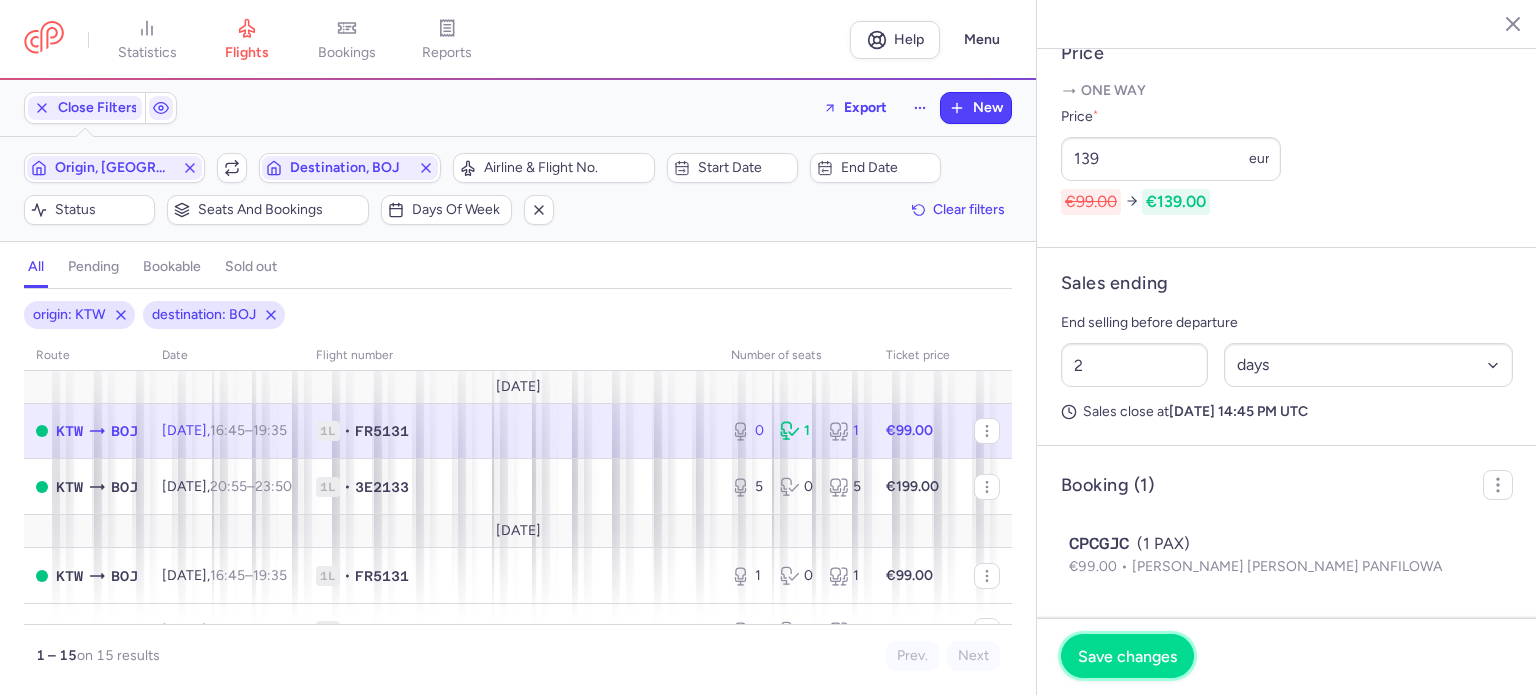 click on "Save changes" at bounding box center [1127, 656] 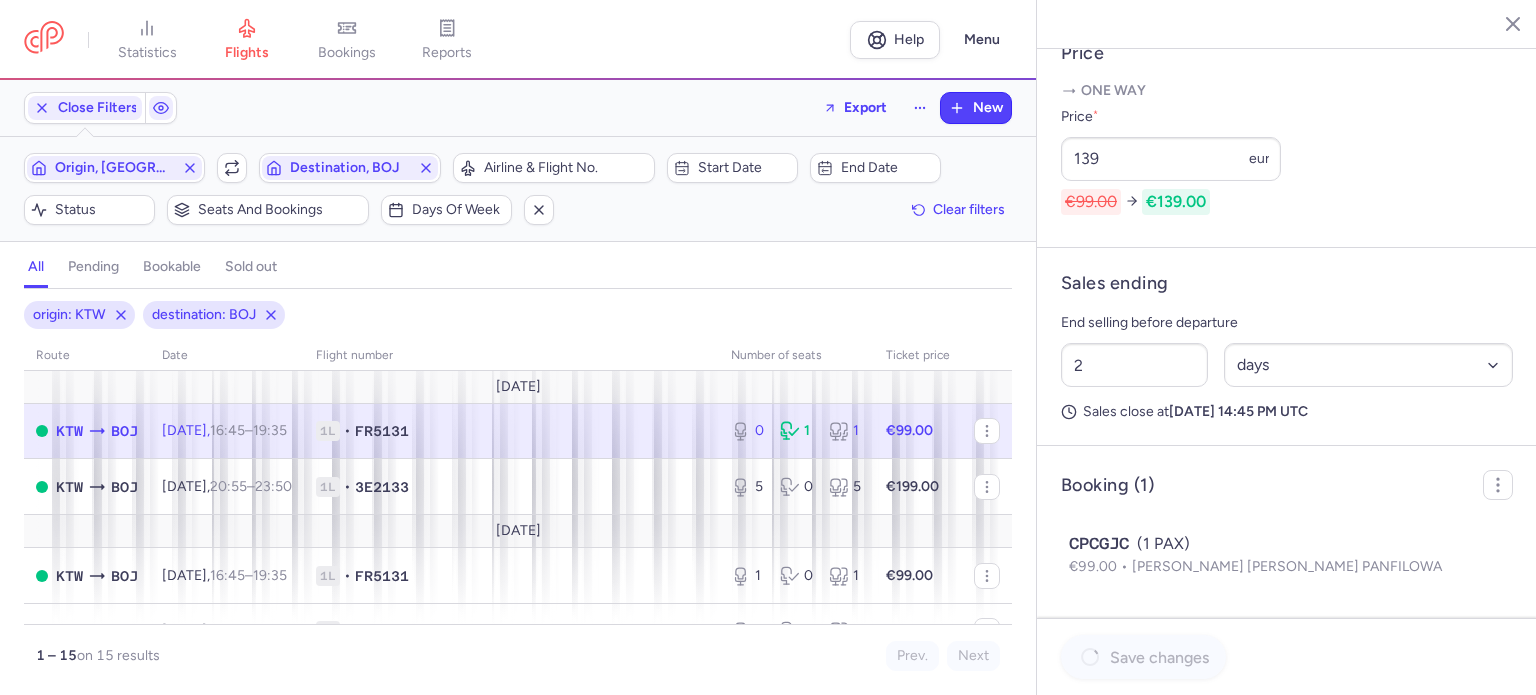 scroll, scrollTop: 788, scrollLeft: 0, axis: vertical 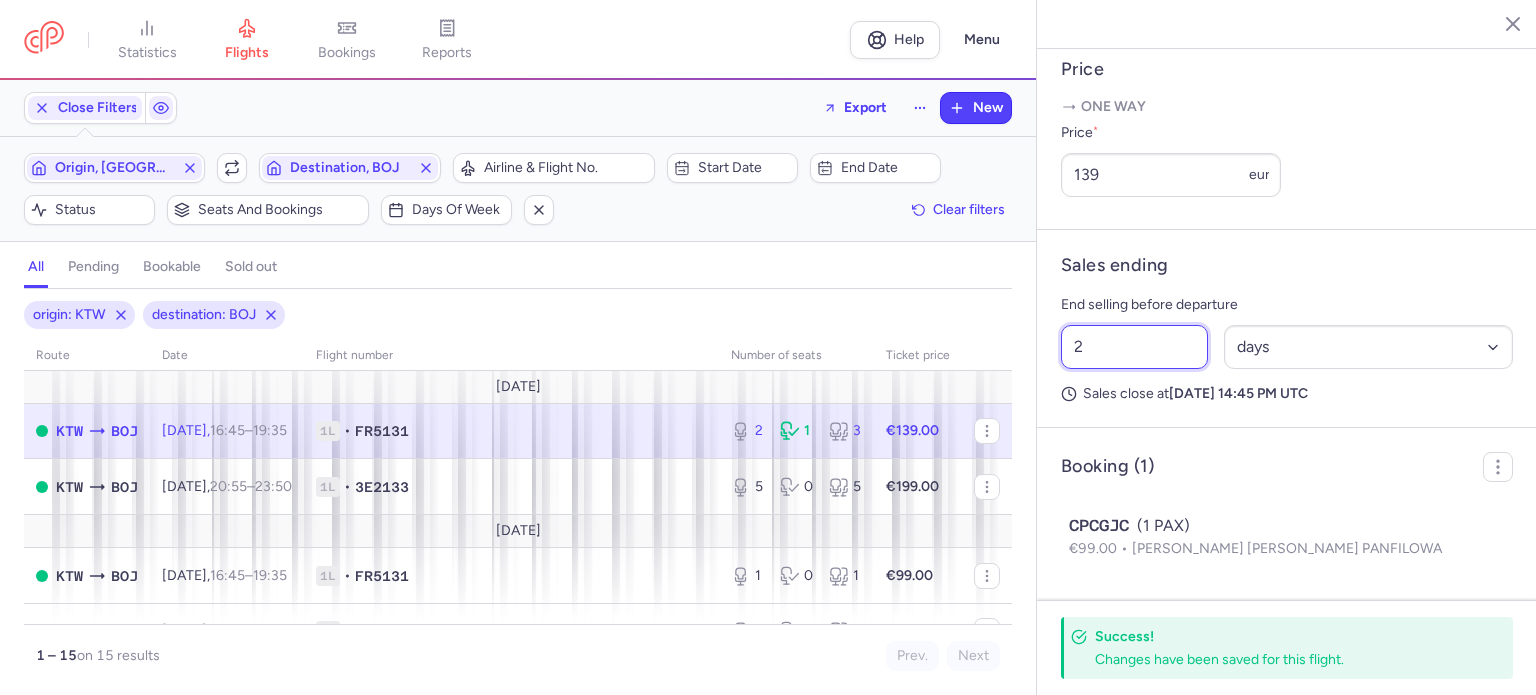 drag, startPoint x: 847, startPoint y: 376, endPoint x: 776, endPoint y: 379, distance: 71.063354 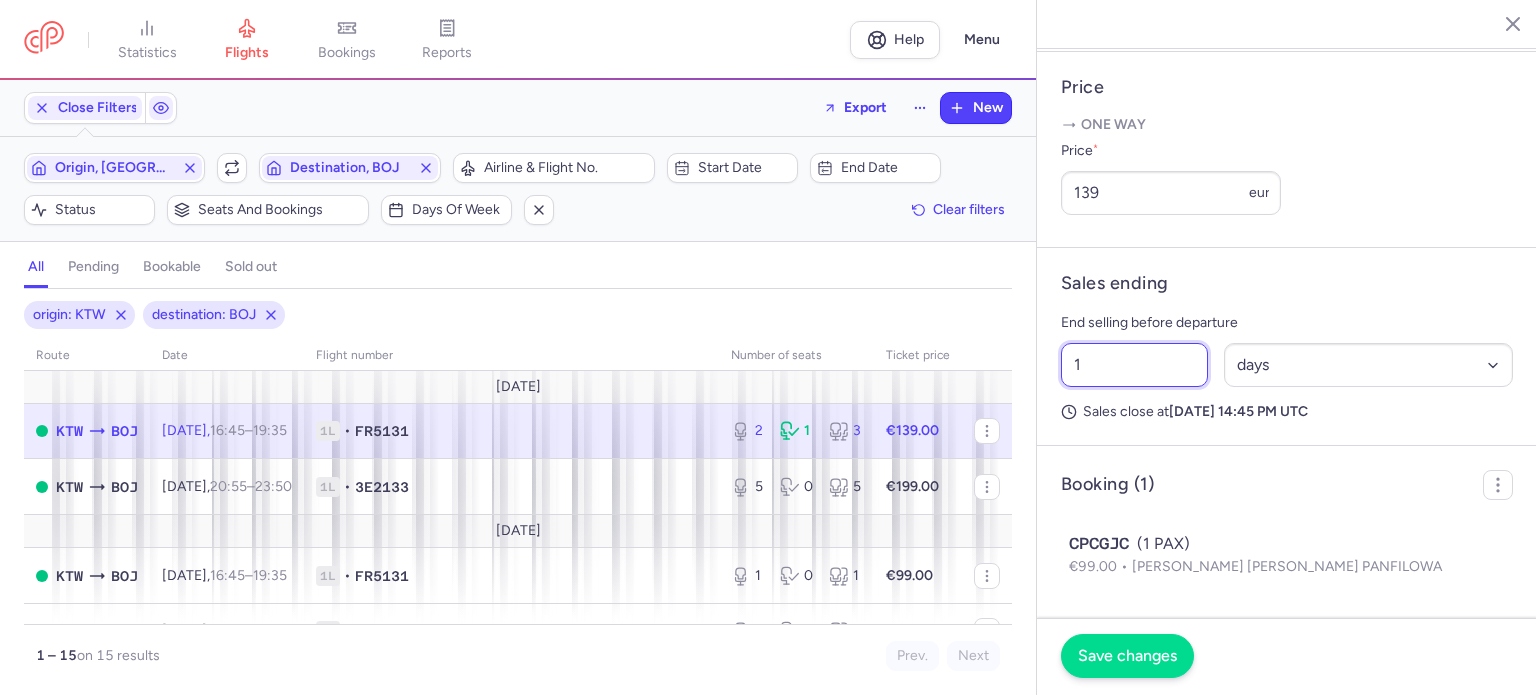 type on "1" 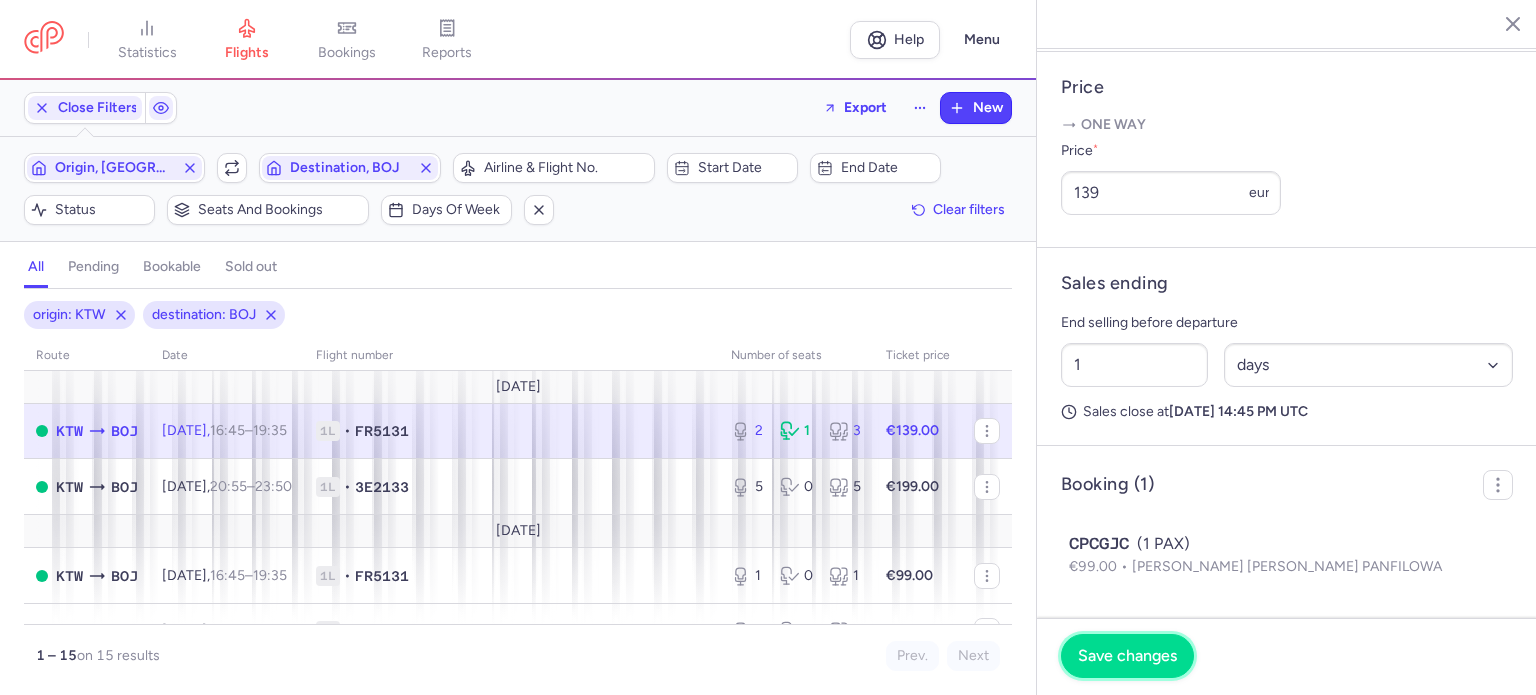 click on "Save changes" at bounding box center (1127, 656) 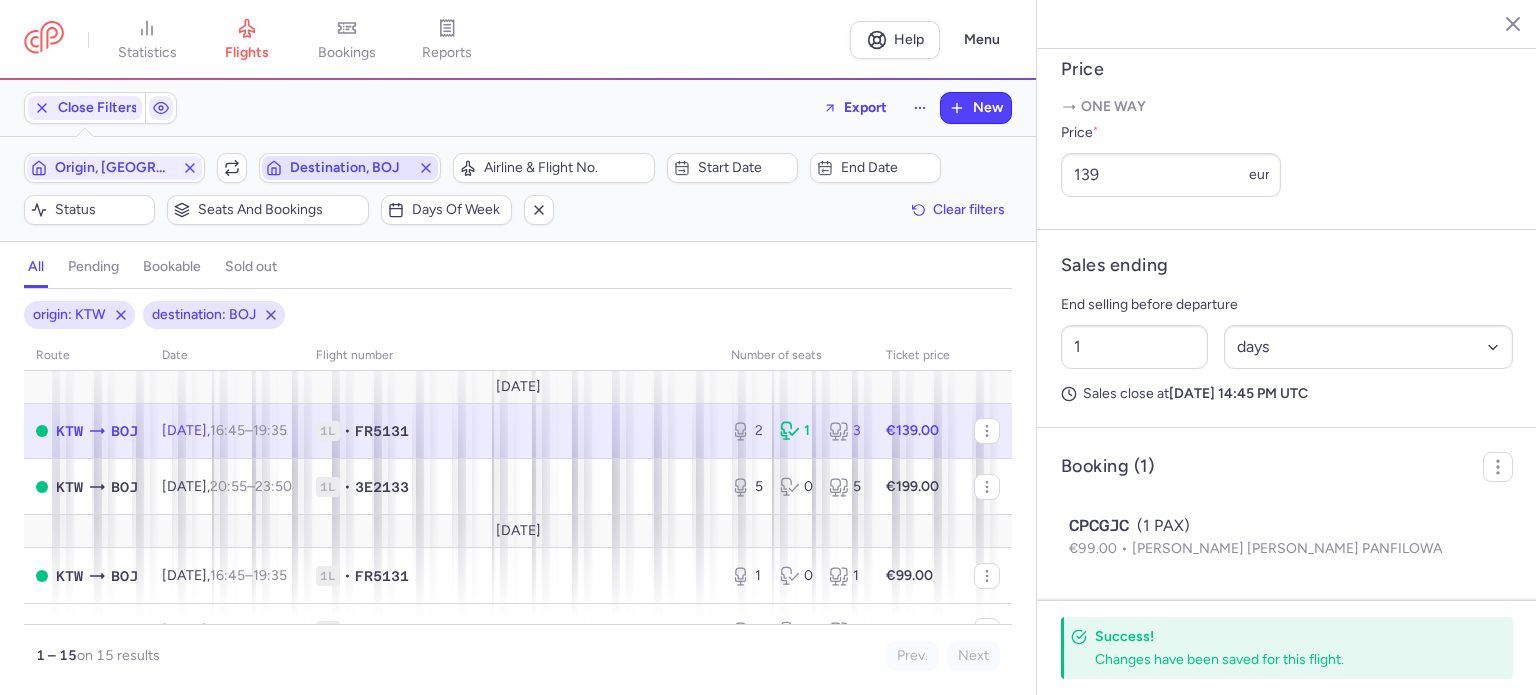 click on "Destination, BOJ" at bounding box center [349, 168] 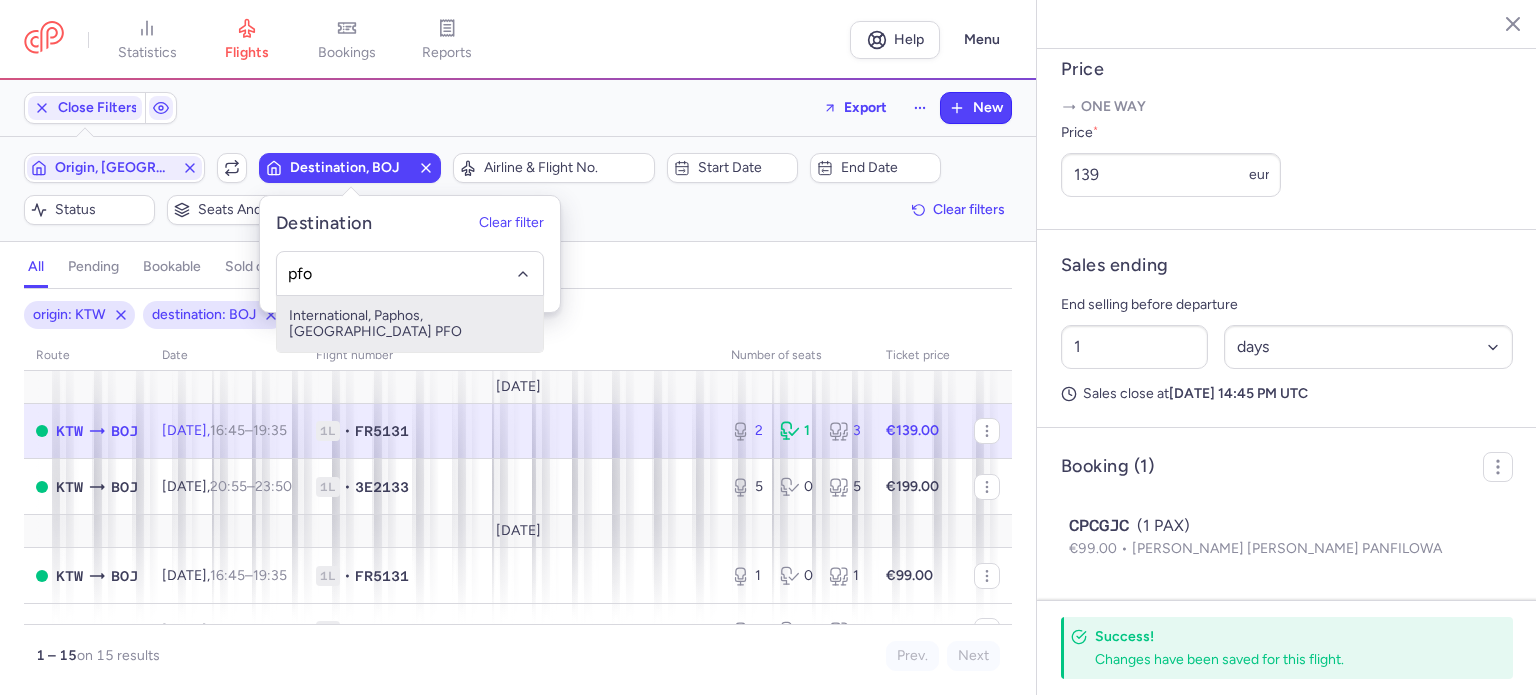 type on "pfo" 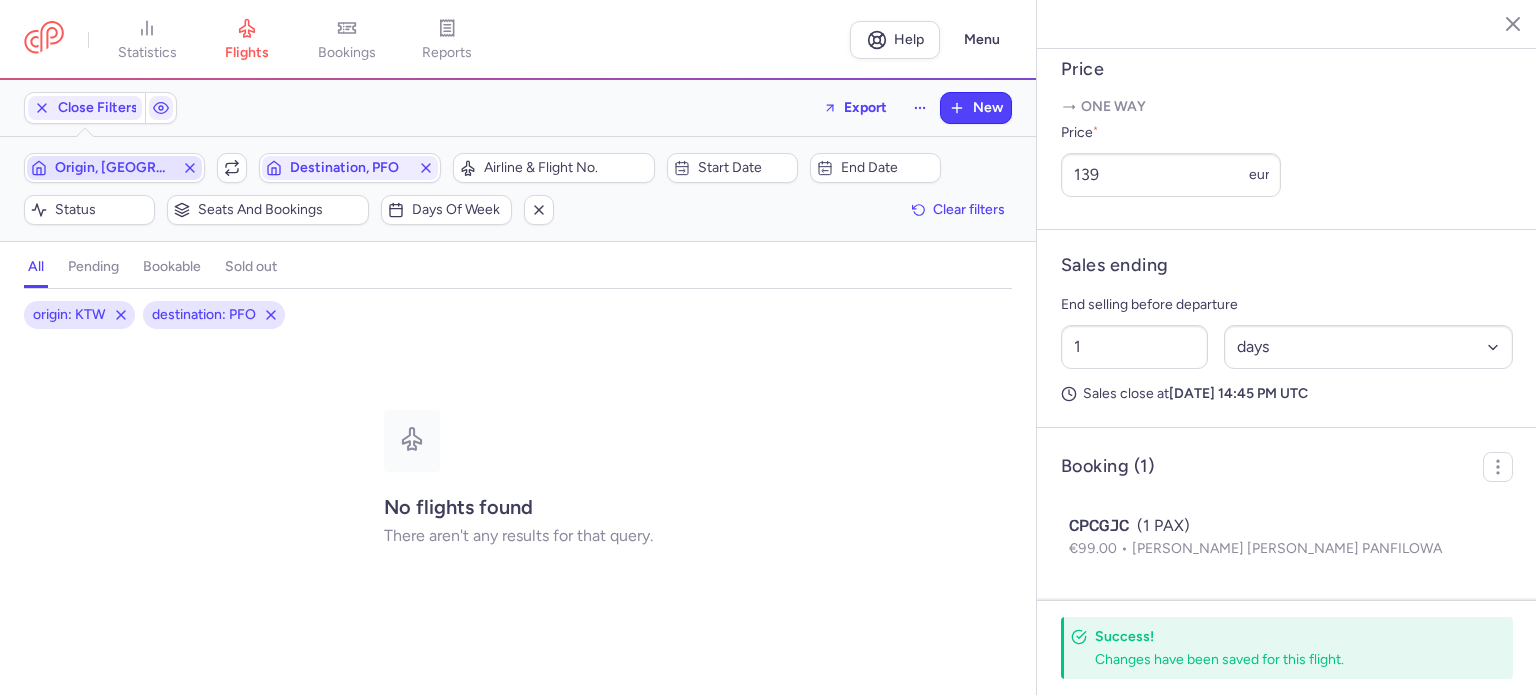 click on "Origin, [GEOGRAPHIC_DATA]" at bounding box center [114, 168] 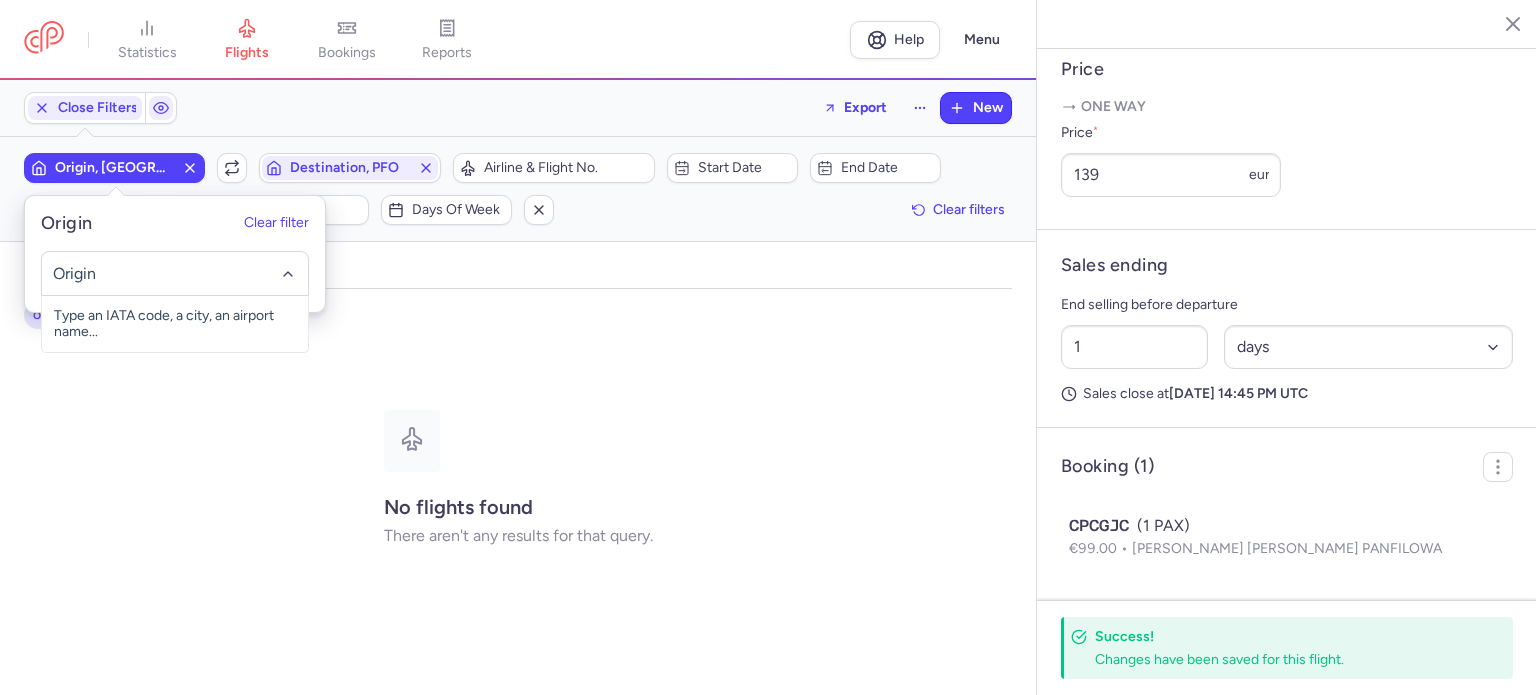 click 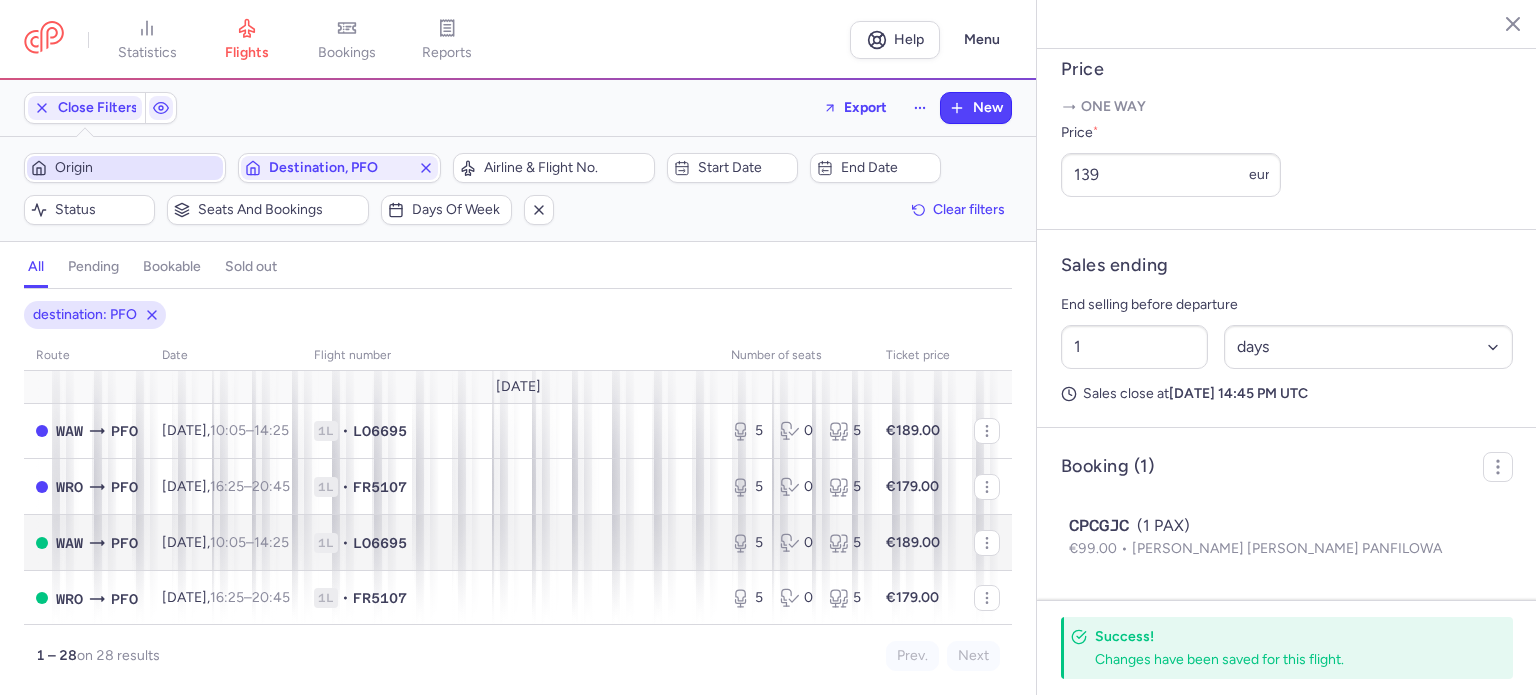 scroll, scrollTop: 100, scrollLeft: 0, axis: vertical 